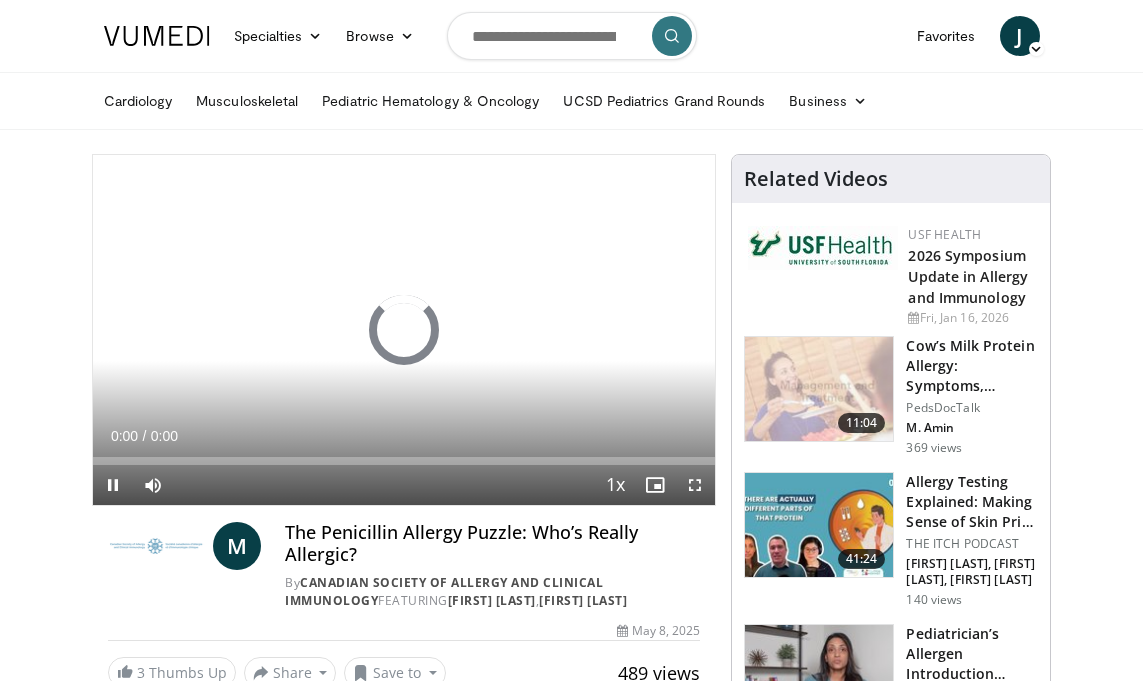 scroll, scrollTop: 0, scrollLeft: 0, axis: both 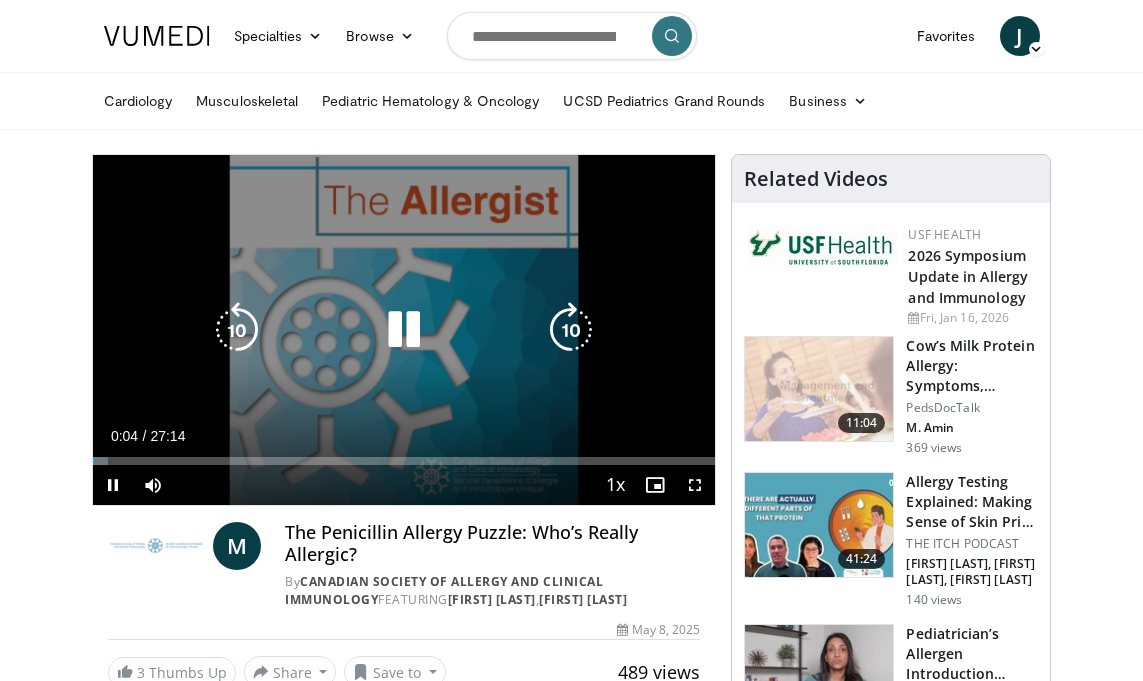 click at bounding box center [571, 330] 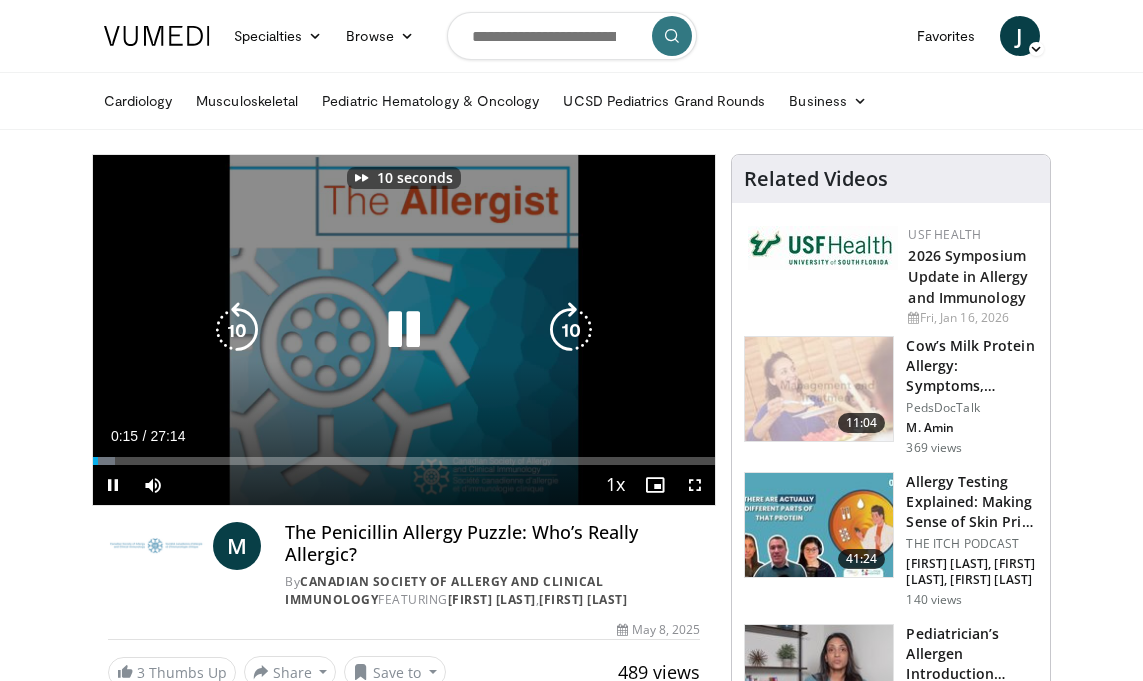 click at bounding box center (571, 330) 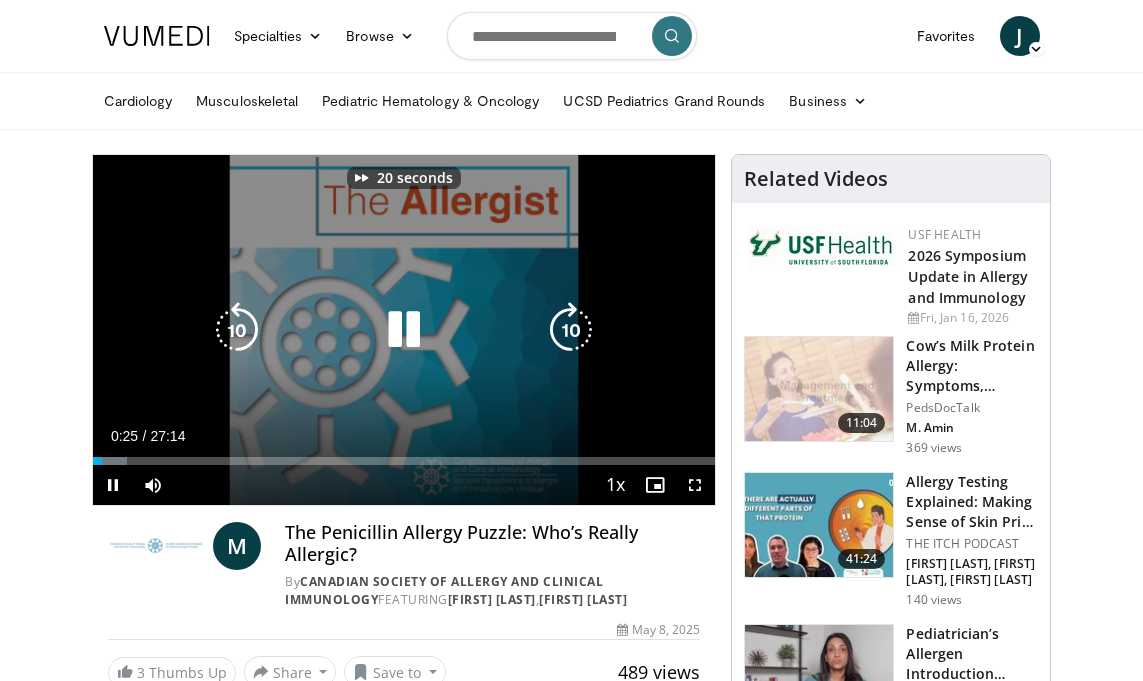 click at bounding box center (571, 330) 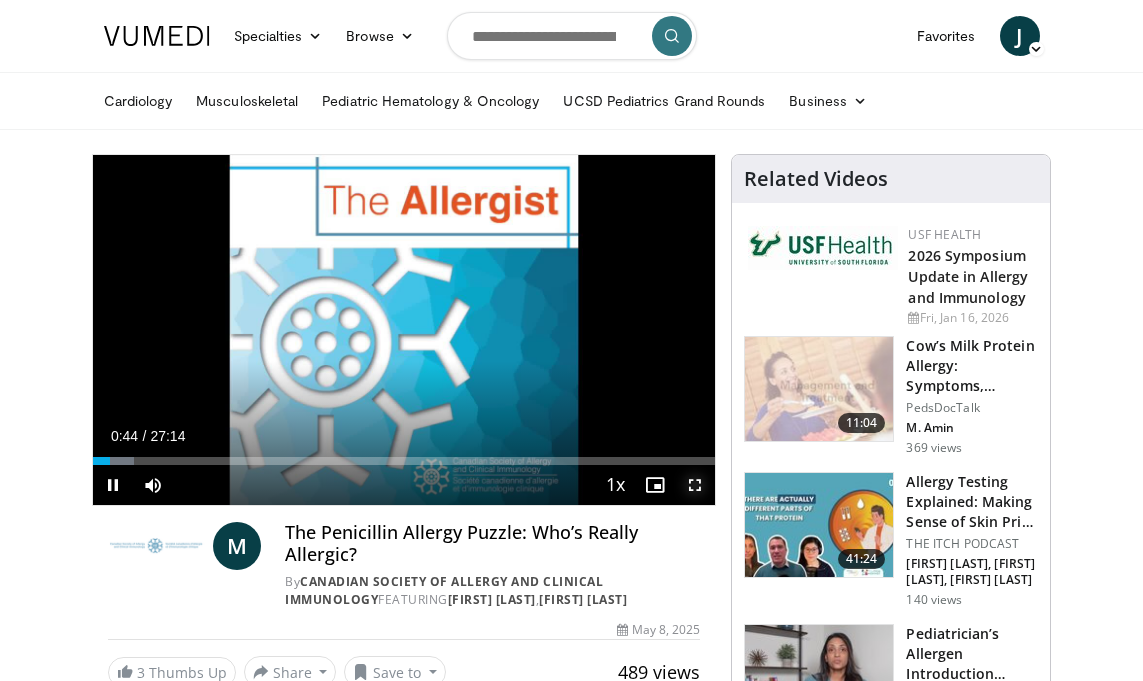click at bounding box center (695, 485) 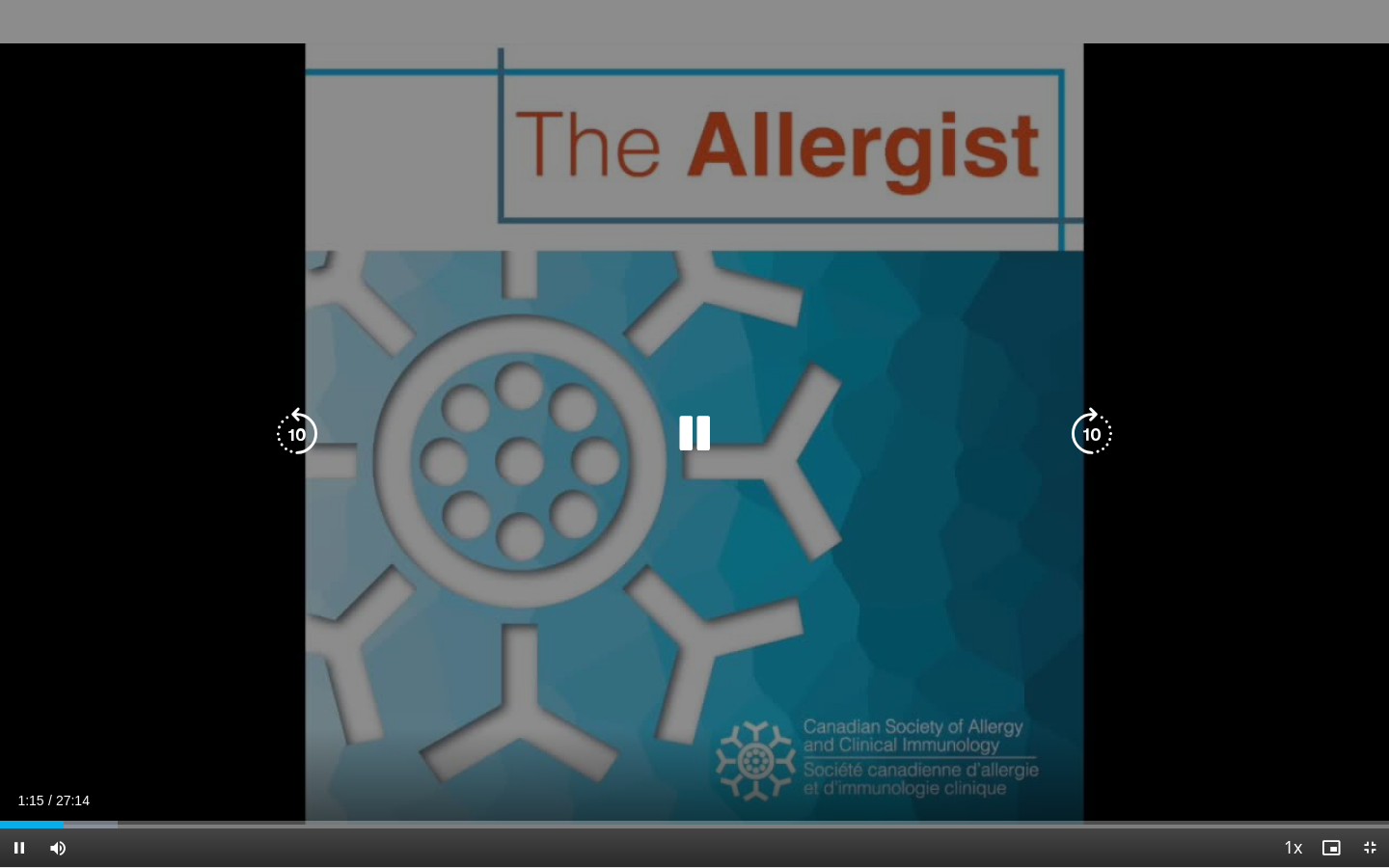 click at bounding box center (1092, 434) 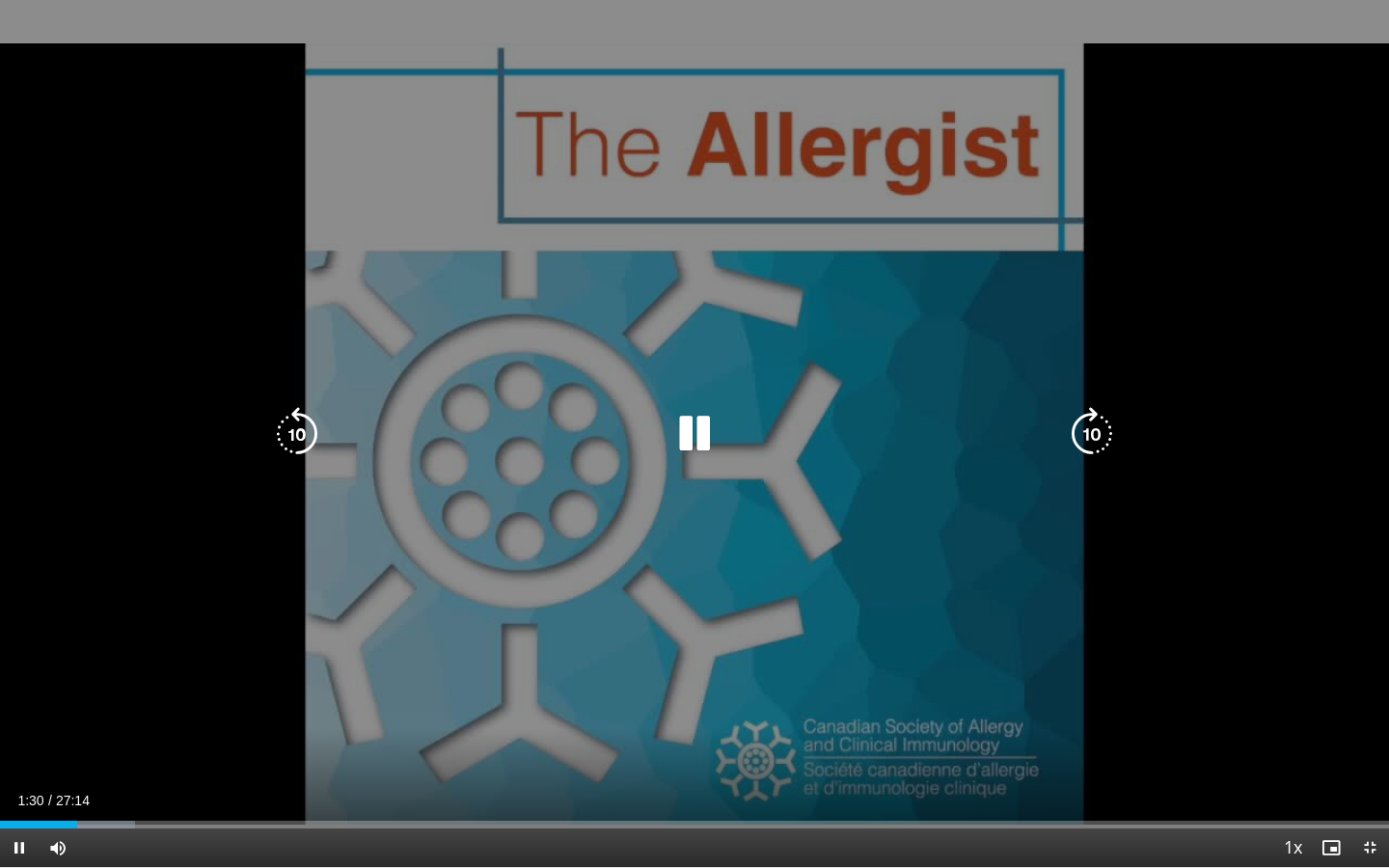 click at bounding box center [1092, 434] 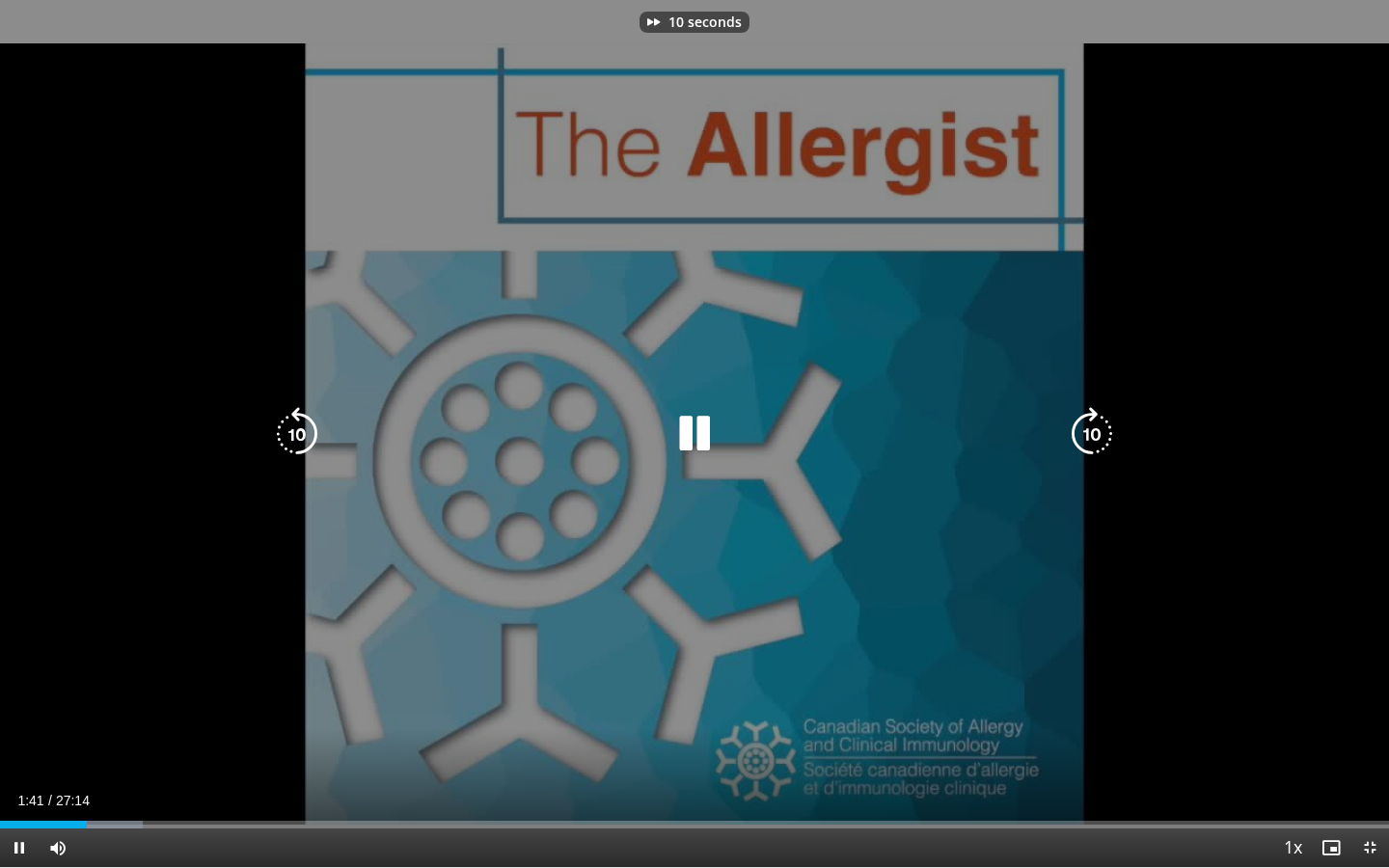 click at bounding box center [1092, 434] 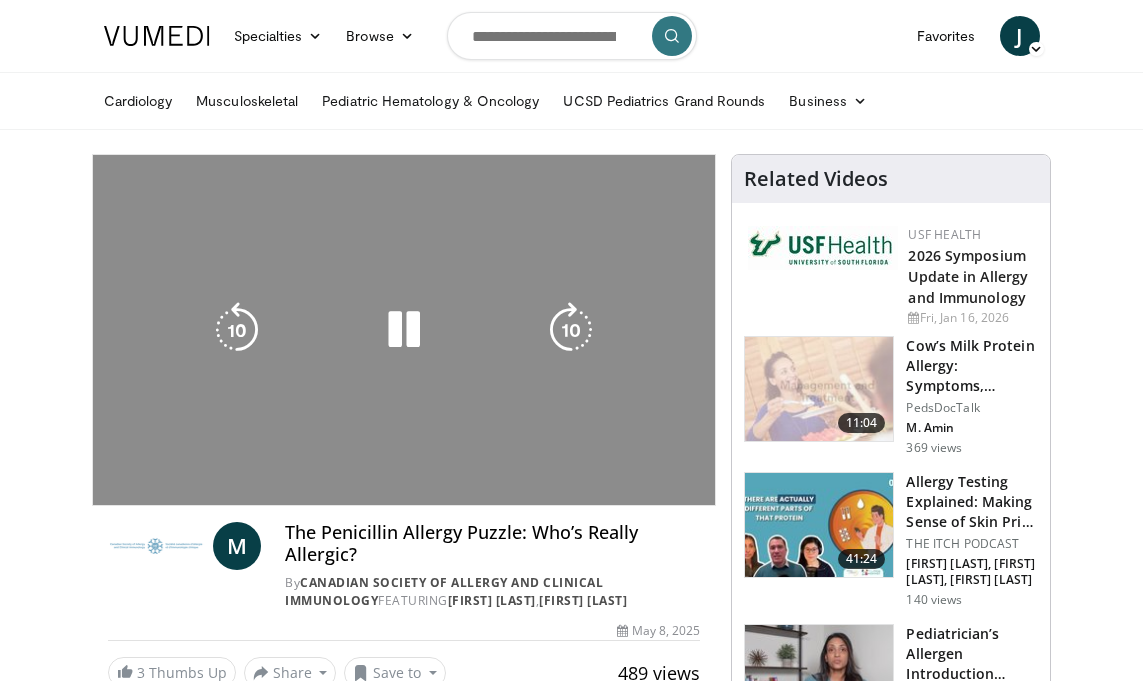 scroll, scrollTop: 0, scrollLeft: 0, axis: both 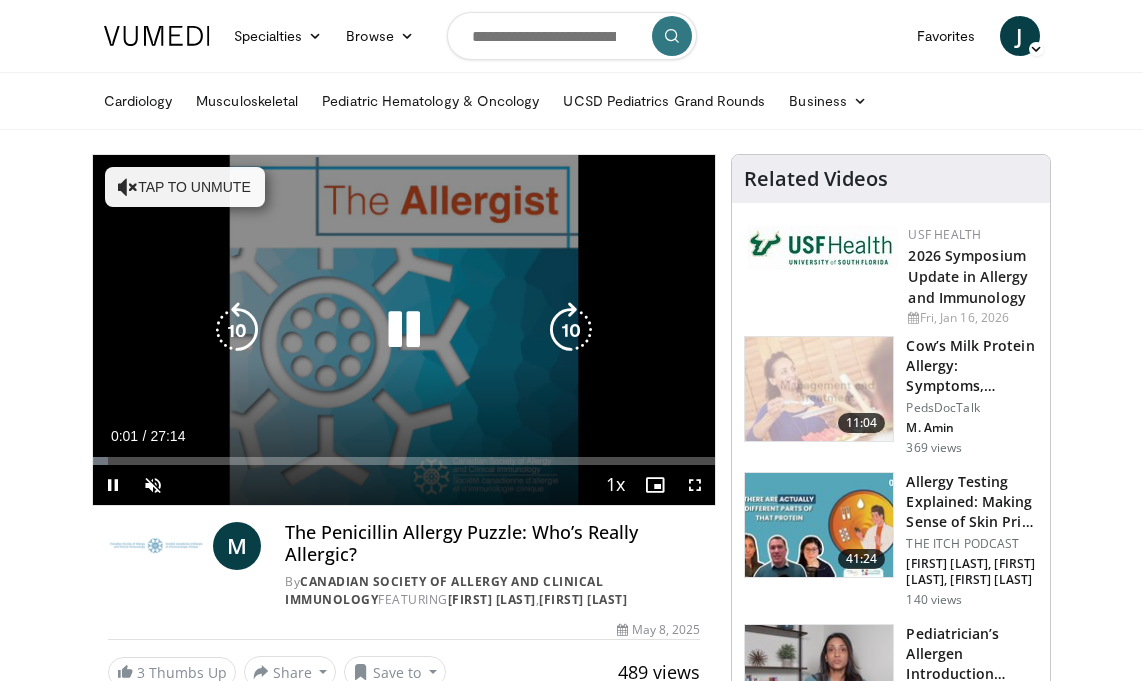 click at bounding box center (404, 330) 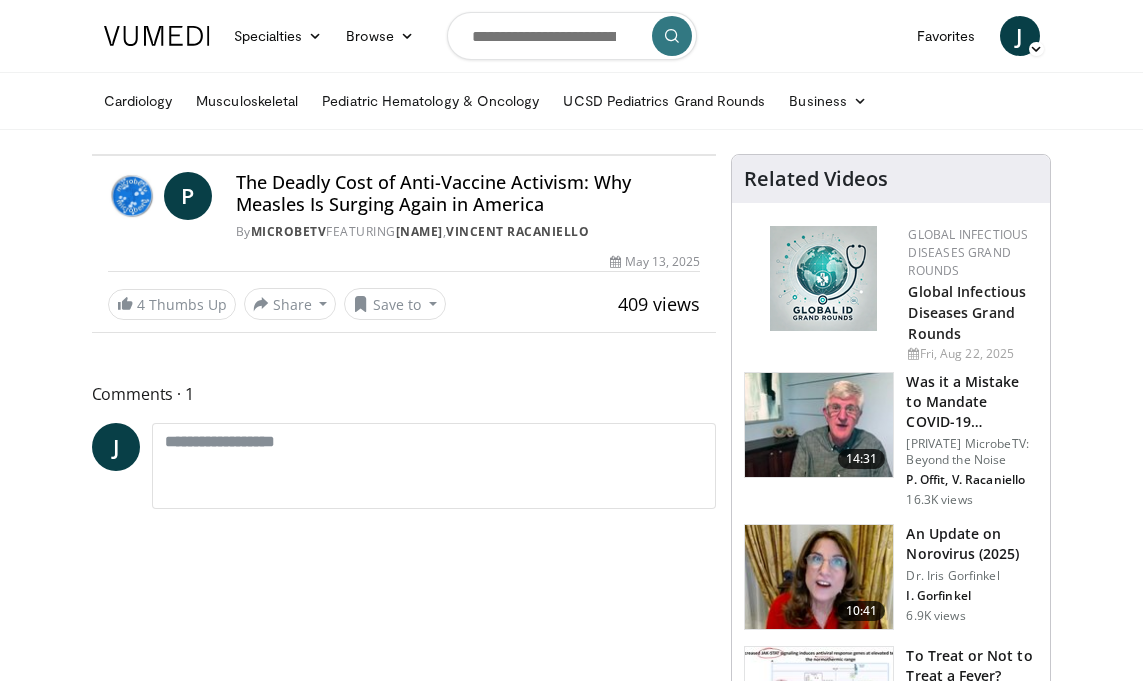 scroll, scrollTop: 0, scrollLeft: 0, axis: both 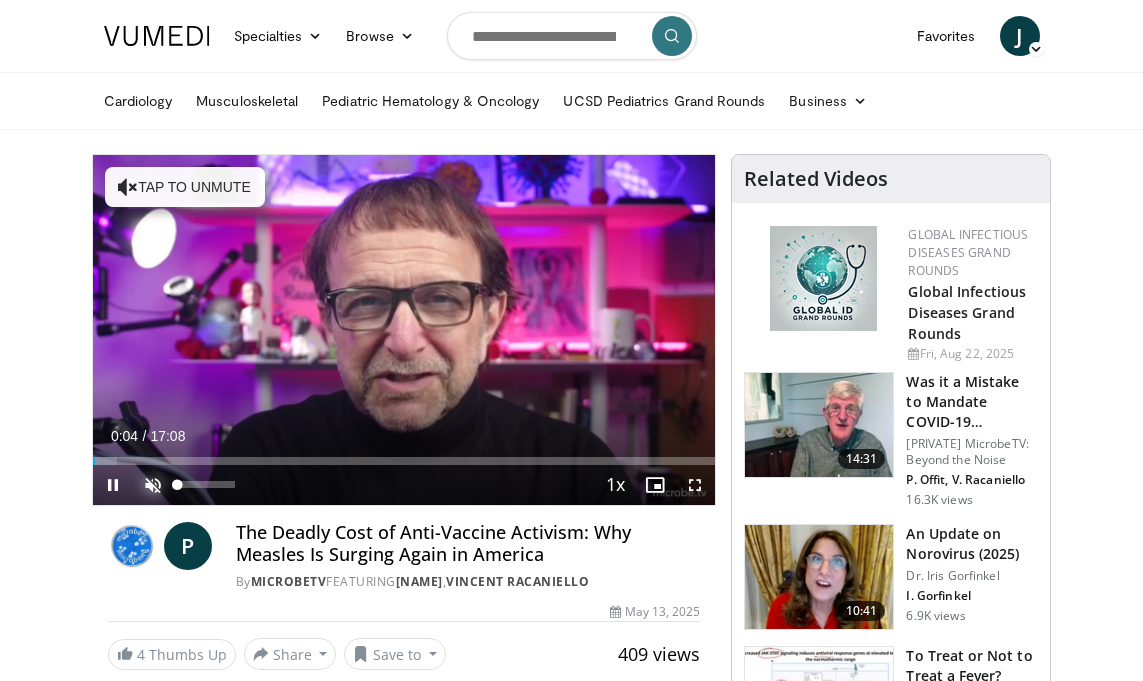 click at bounding box center (153, 485) 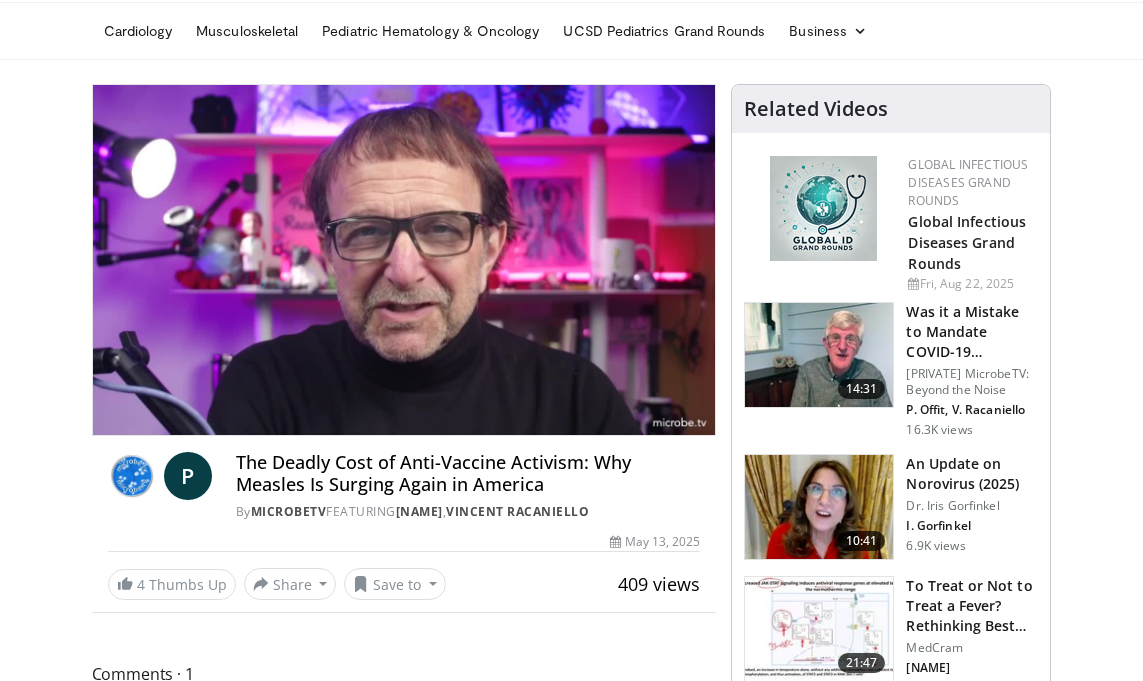 scroll, scrollTop: 68, scrollLeft: 0, axis: vertical 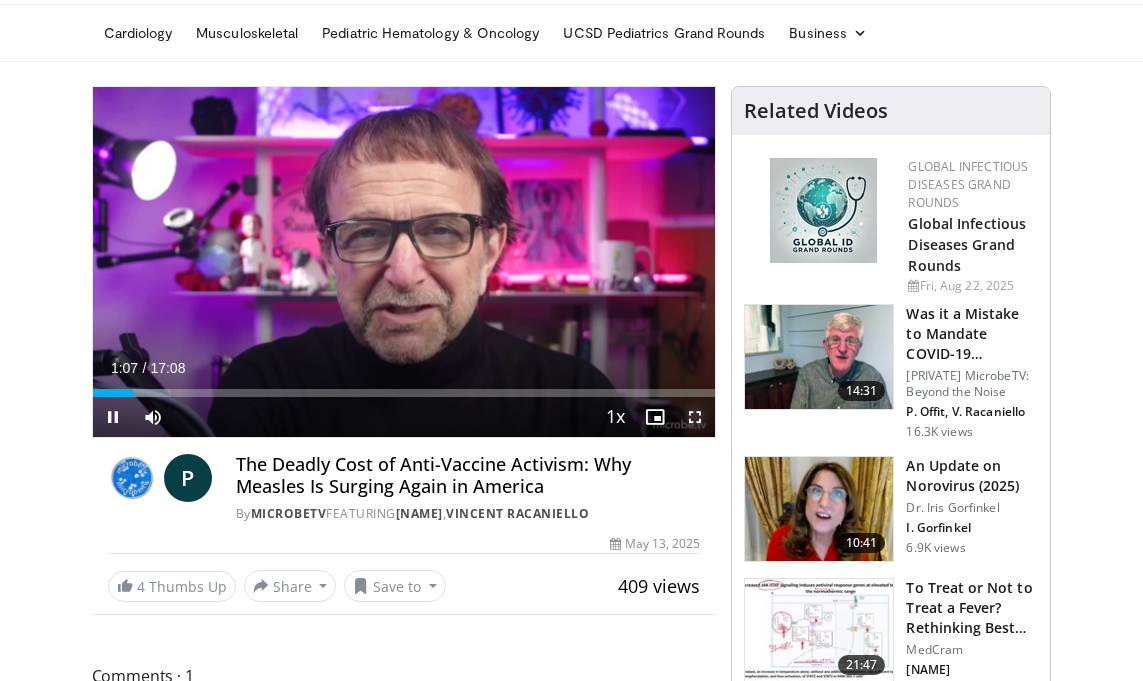 click at bounding box center [695, 417] 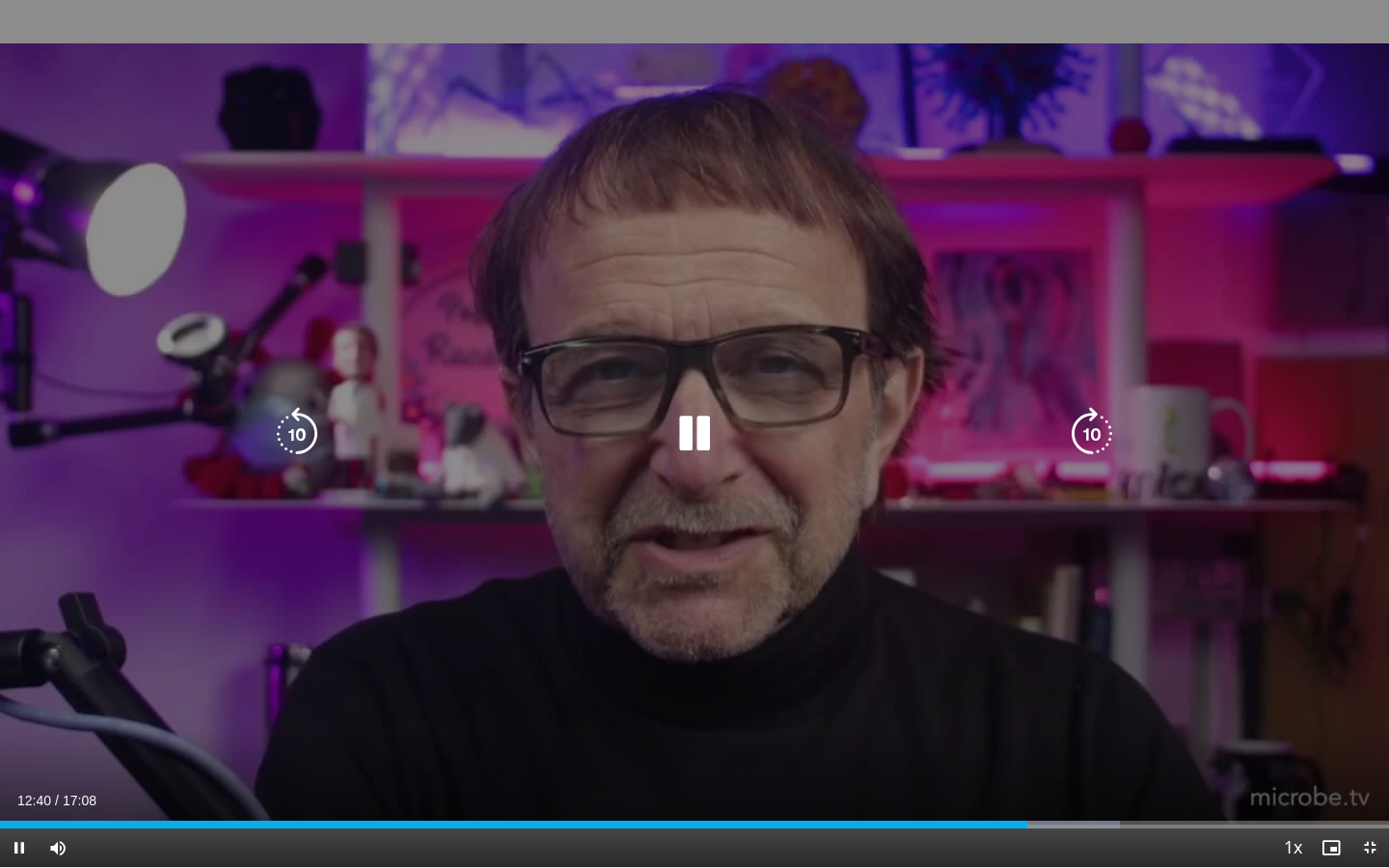 click at bounding box center (297, 434) 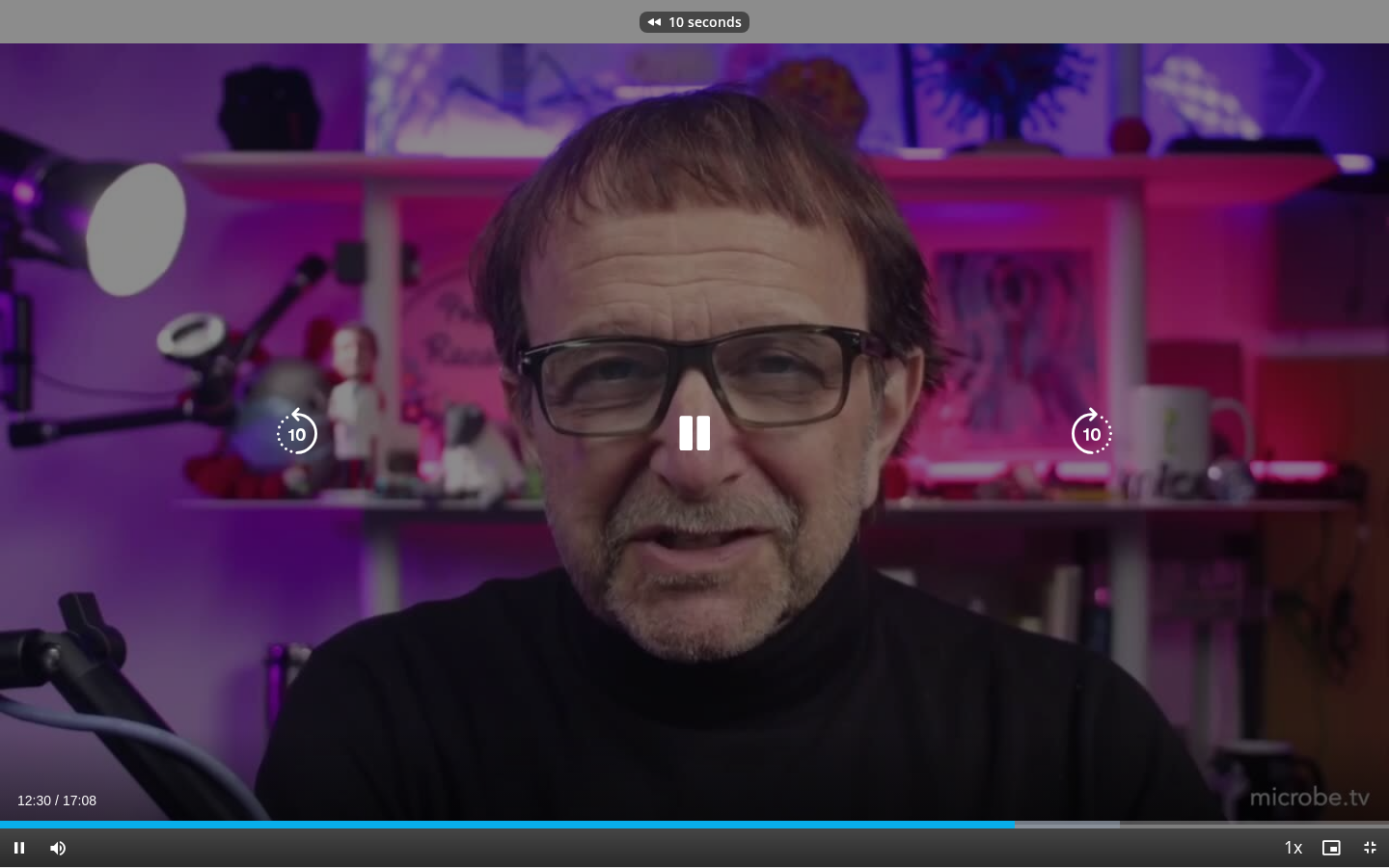 click at bounding box center (297, 434) 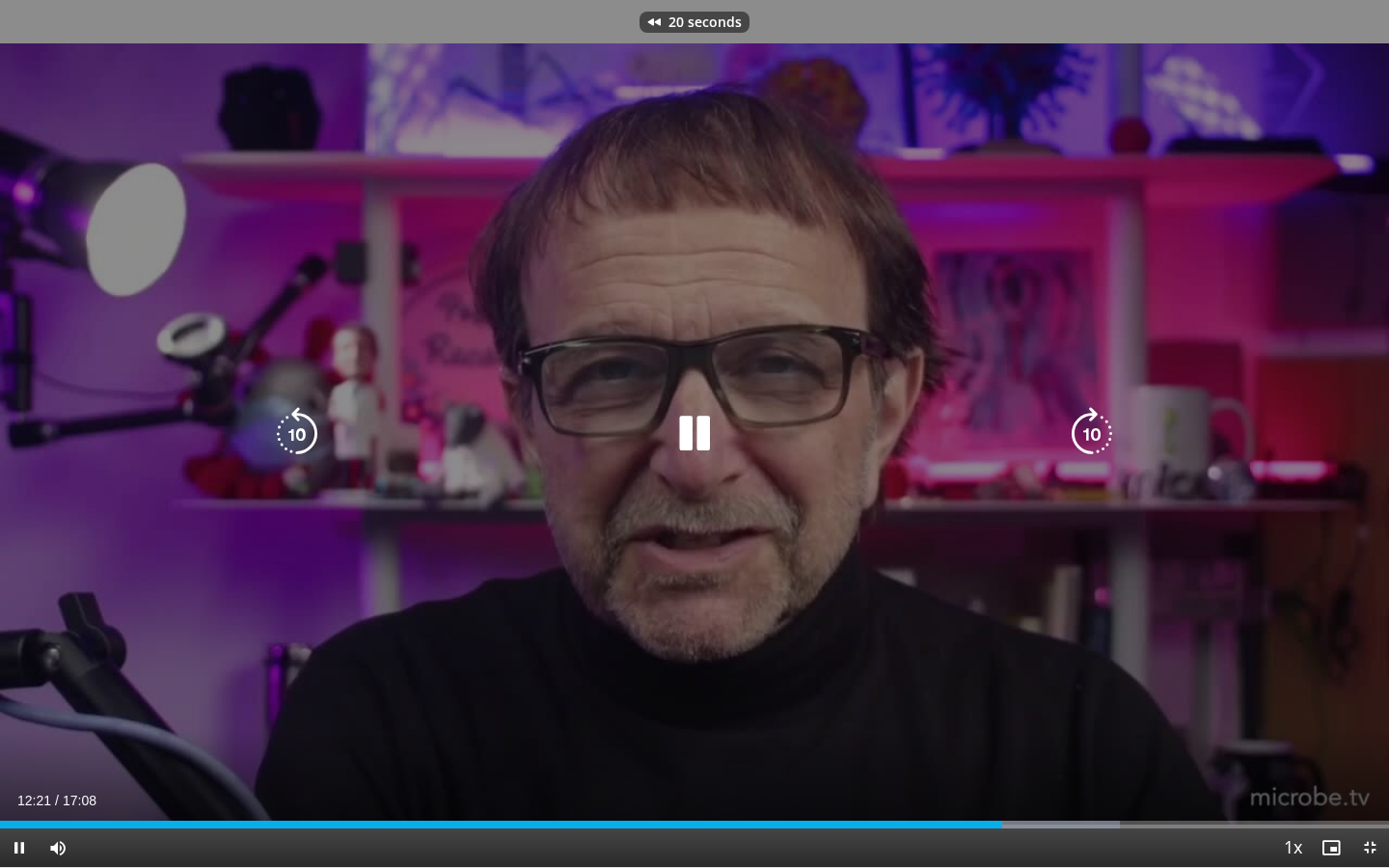 click at bounding box center [297, 434] 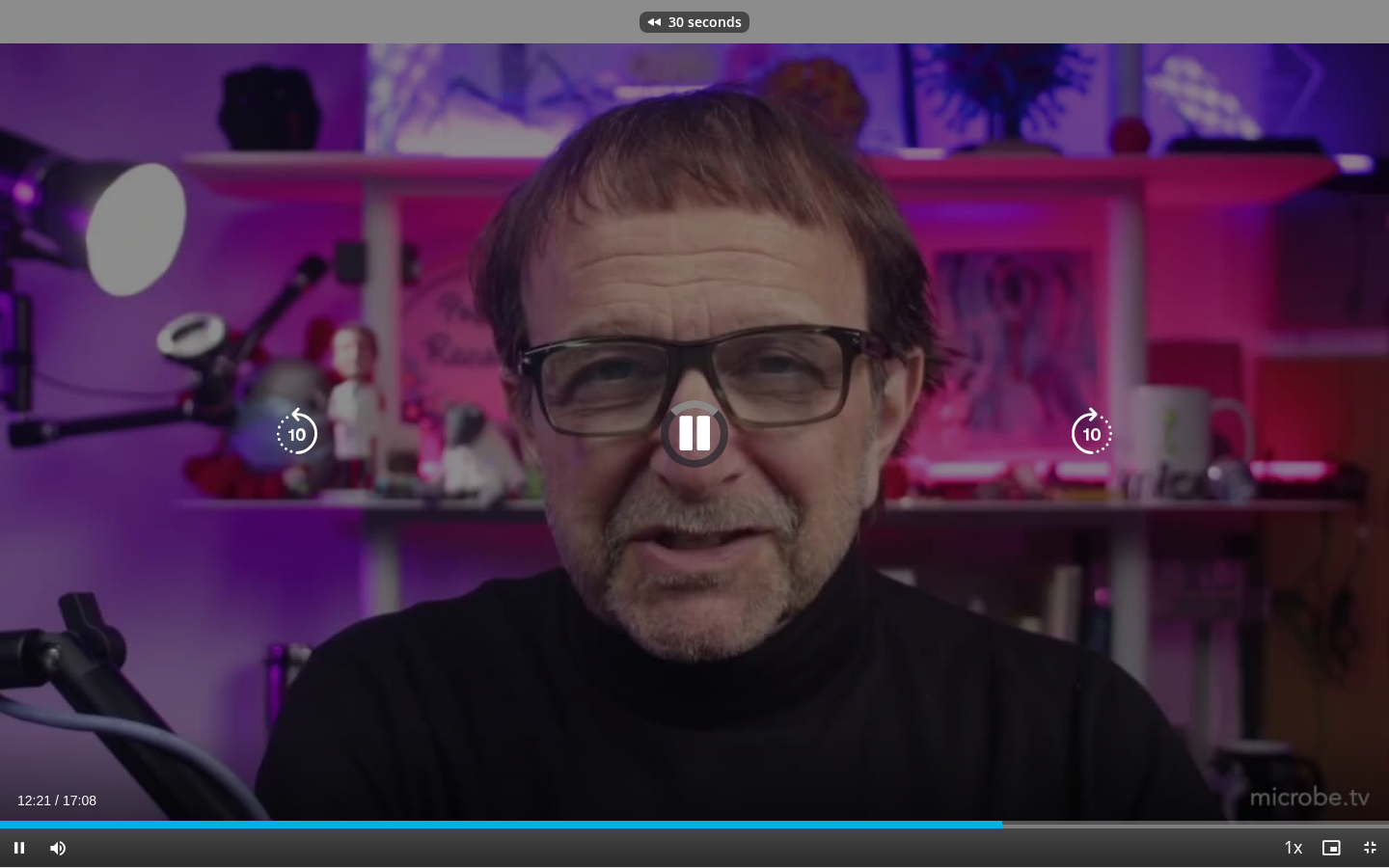 click at bounding box center [297, 434] 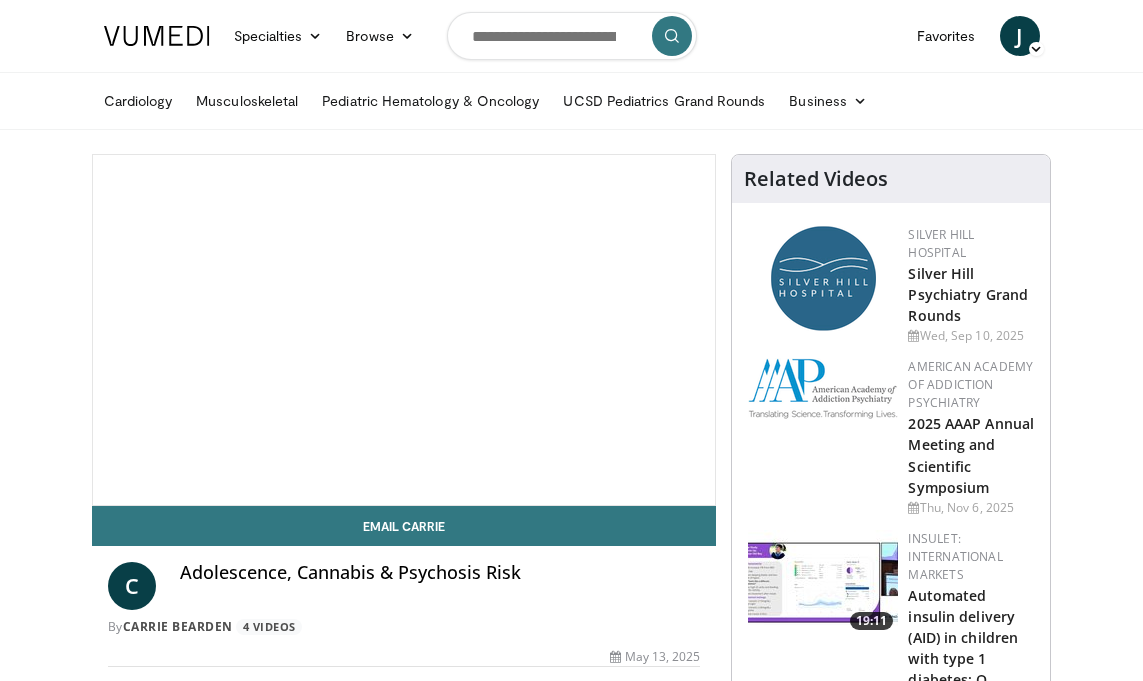 scroll, scrollTop: 0, scrollLeft: 0, axis: both 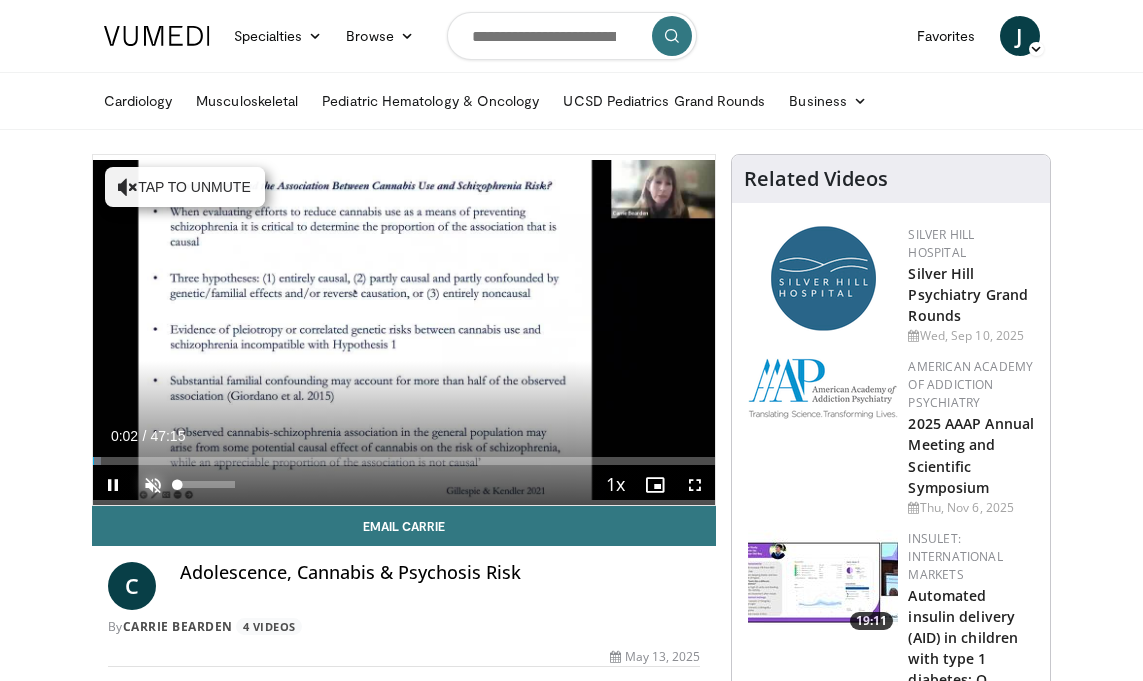 click at bounding box center (153, 485) 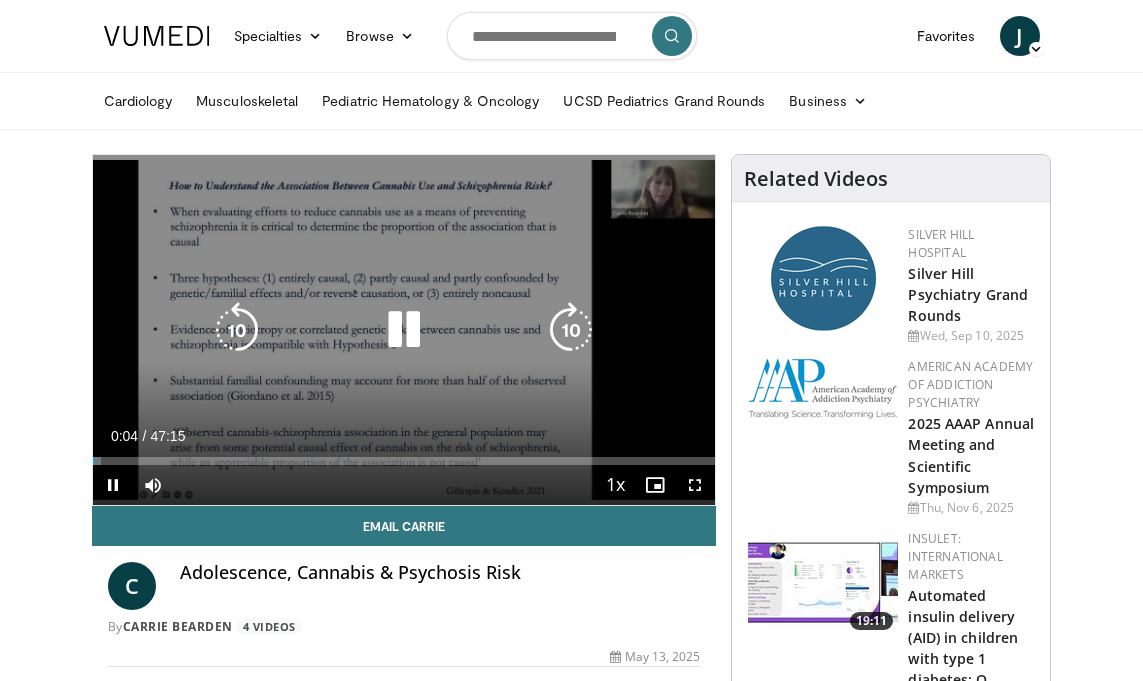 click at bounding box center [571, 330] 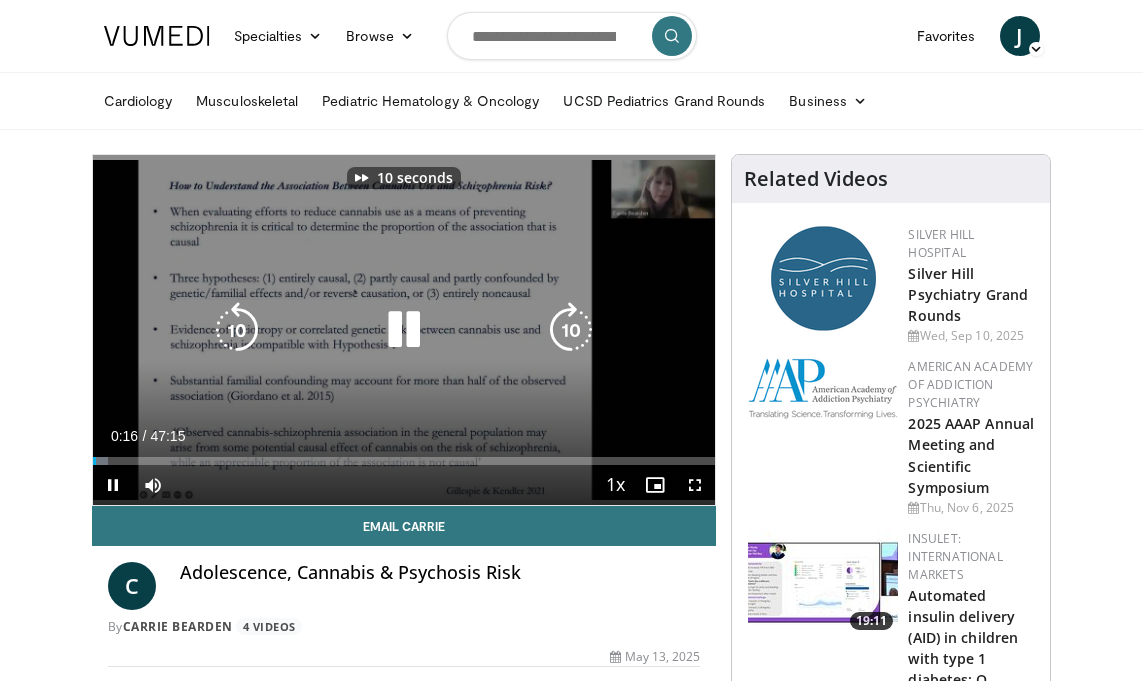 click at bounding box center (571, 330) 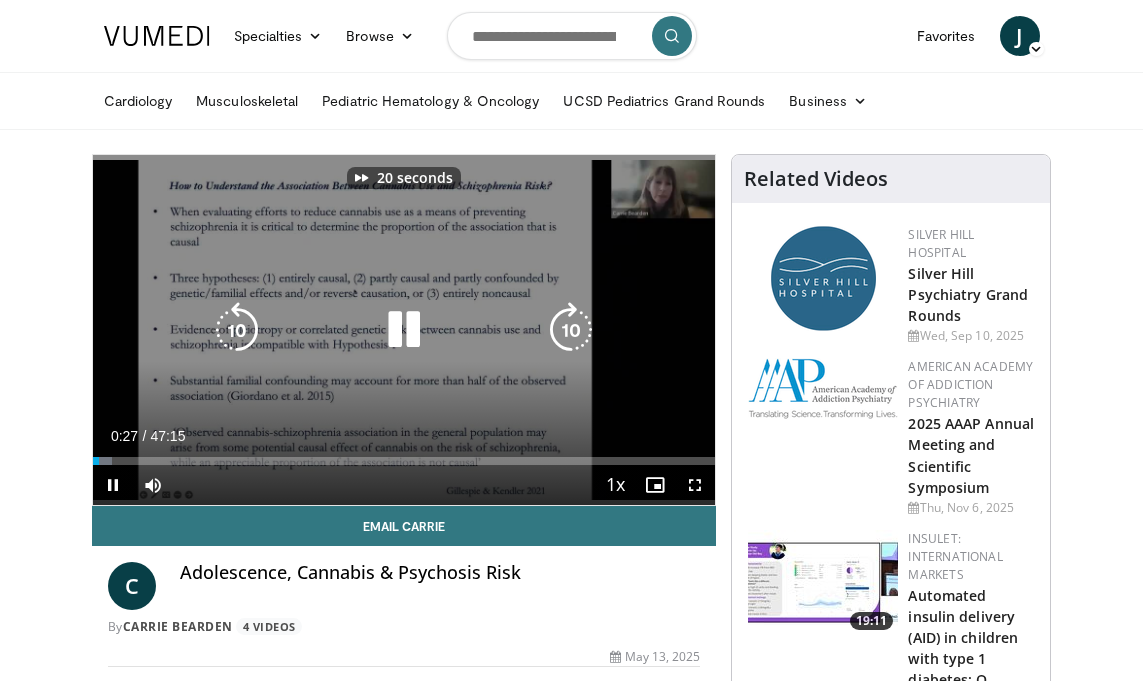 click at bounding box center (571, 330) 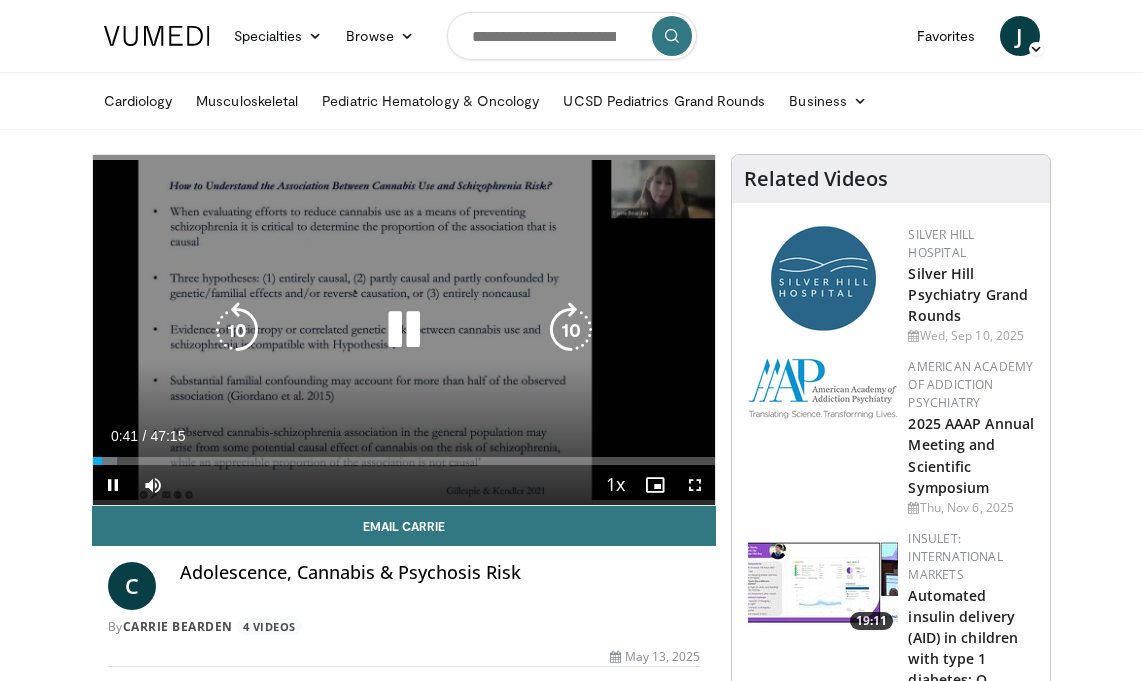 click at bounding box center [571, 330] 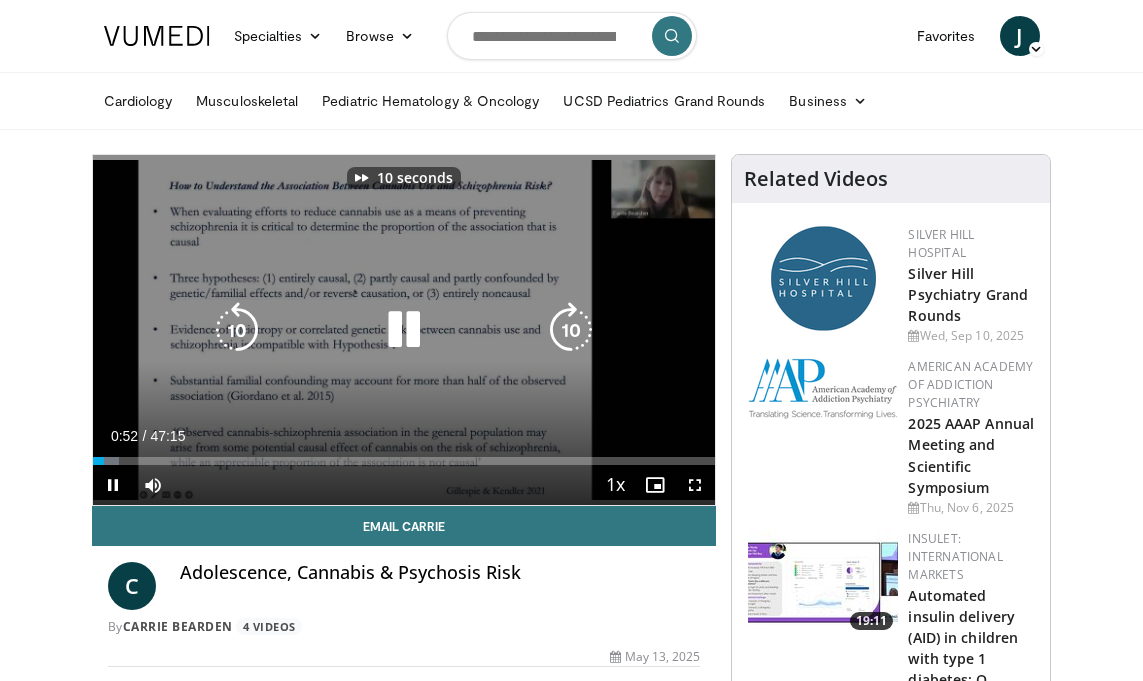 click at bounding box center [571, 330] 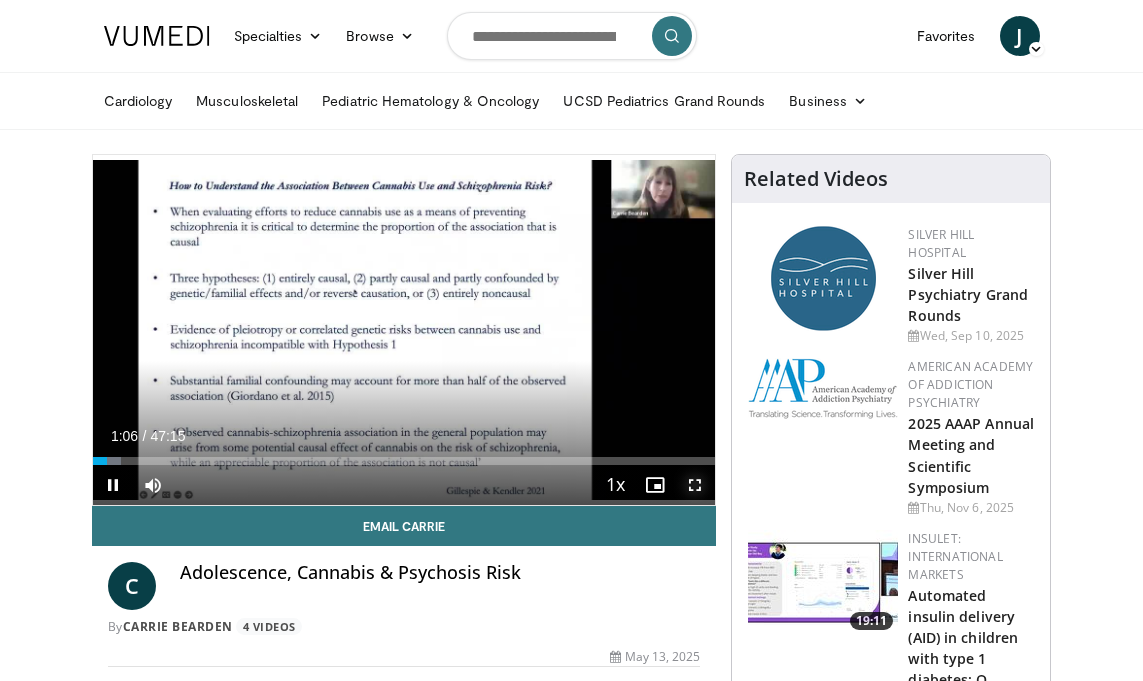 click at bounding box center (695, 485) 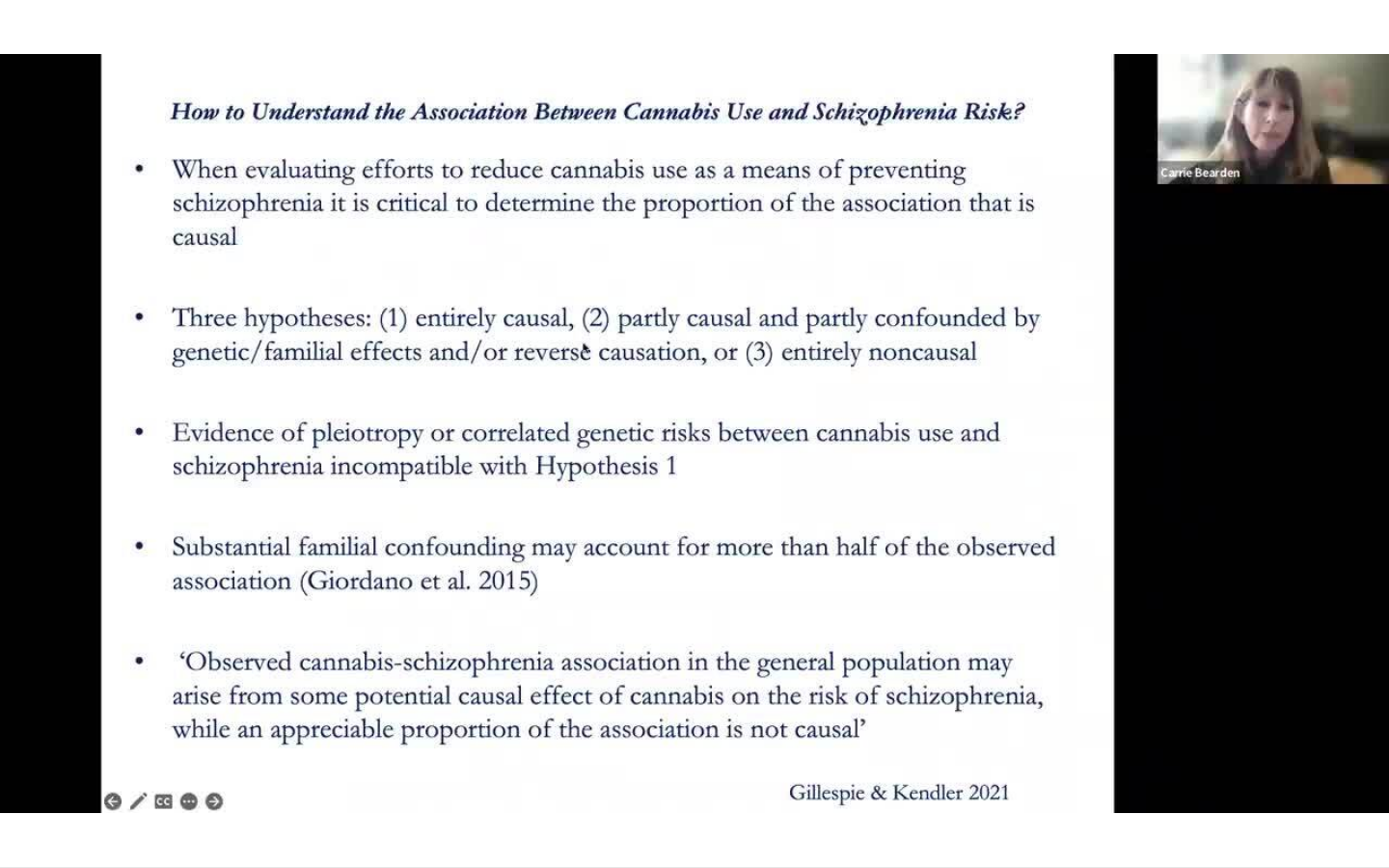 click on "20 seconds
Tap to unmute" at bounding box center [694, 433] 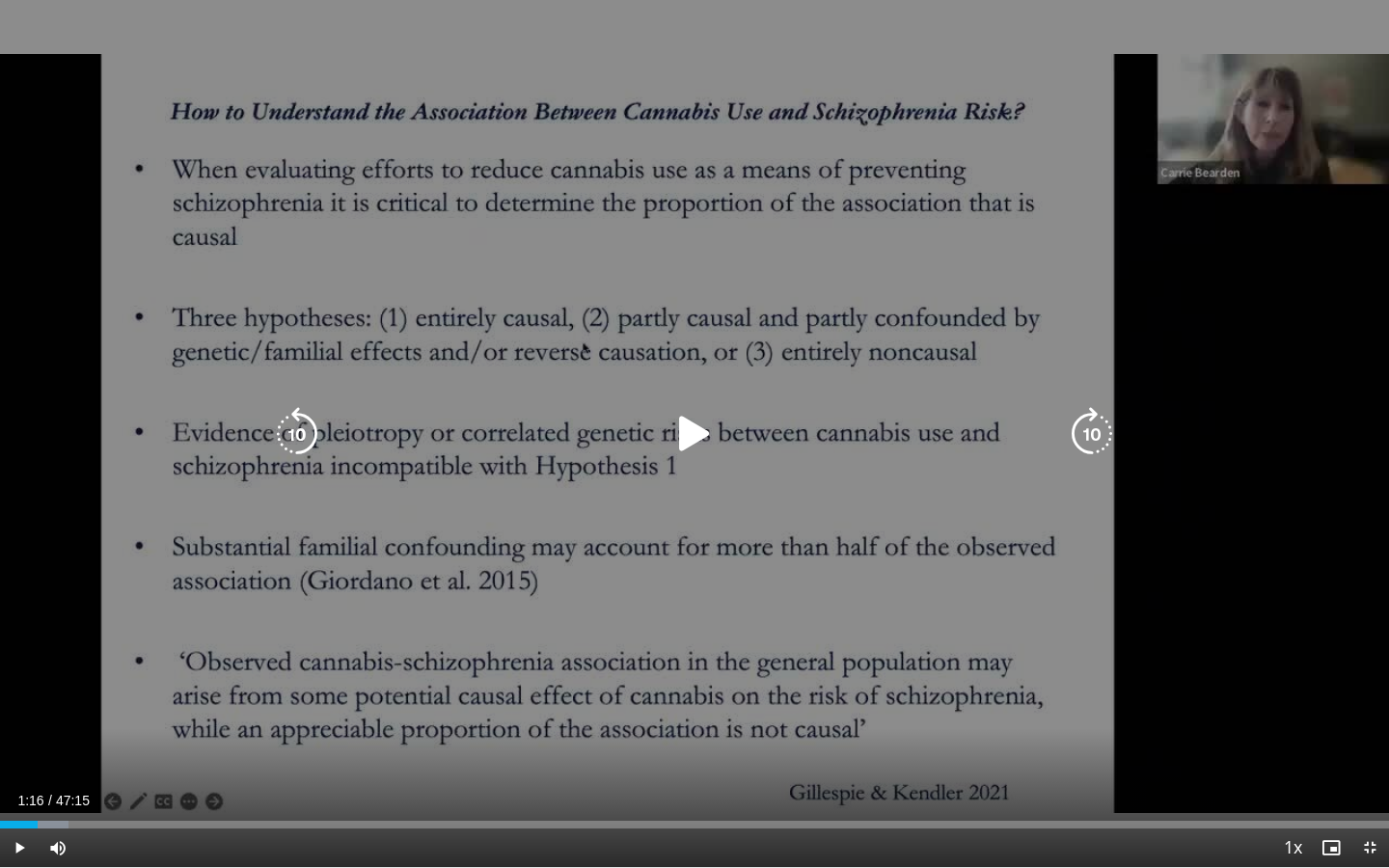 click at bounding box center [694, 434] 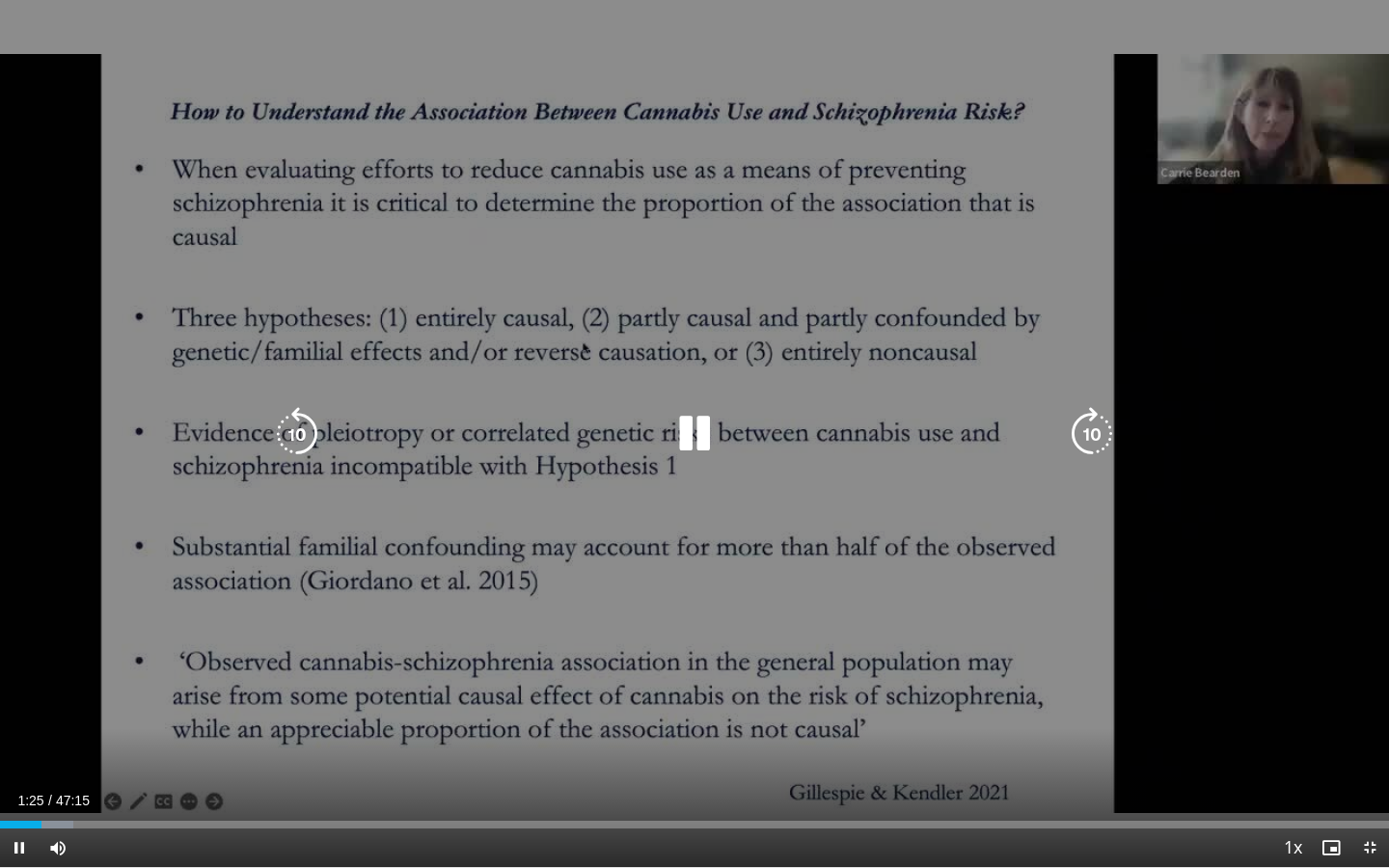 click at bounding box center [1092, 434] 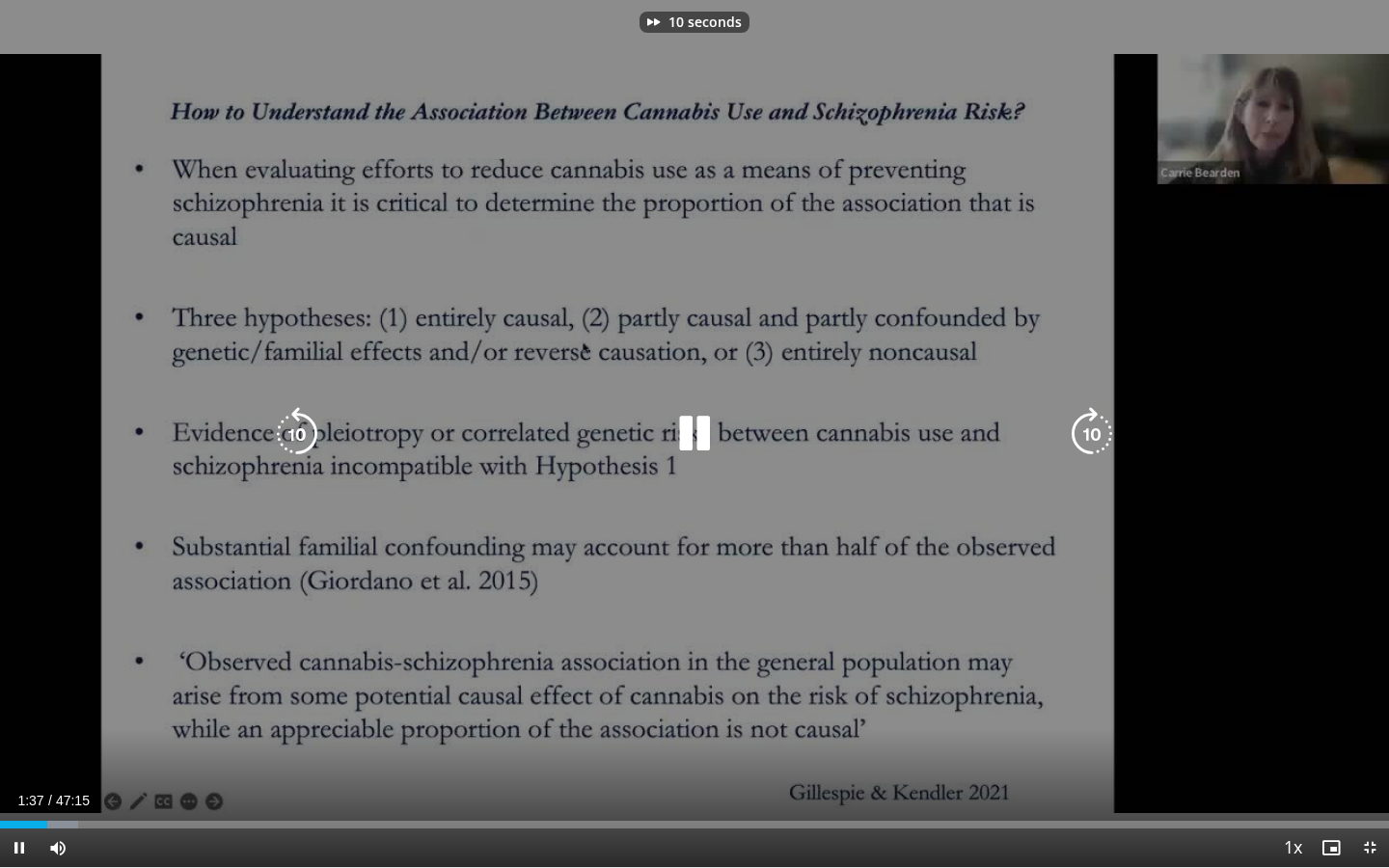 click at bounding box center (1092, 434) 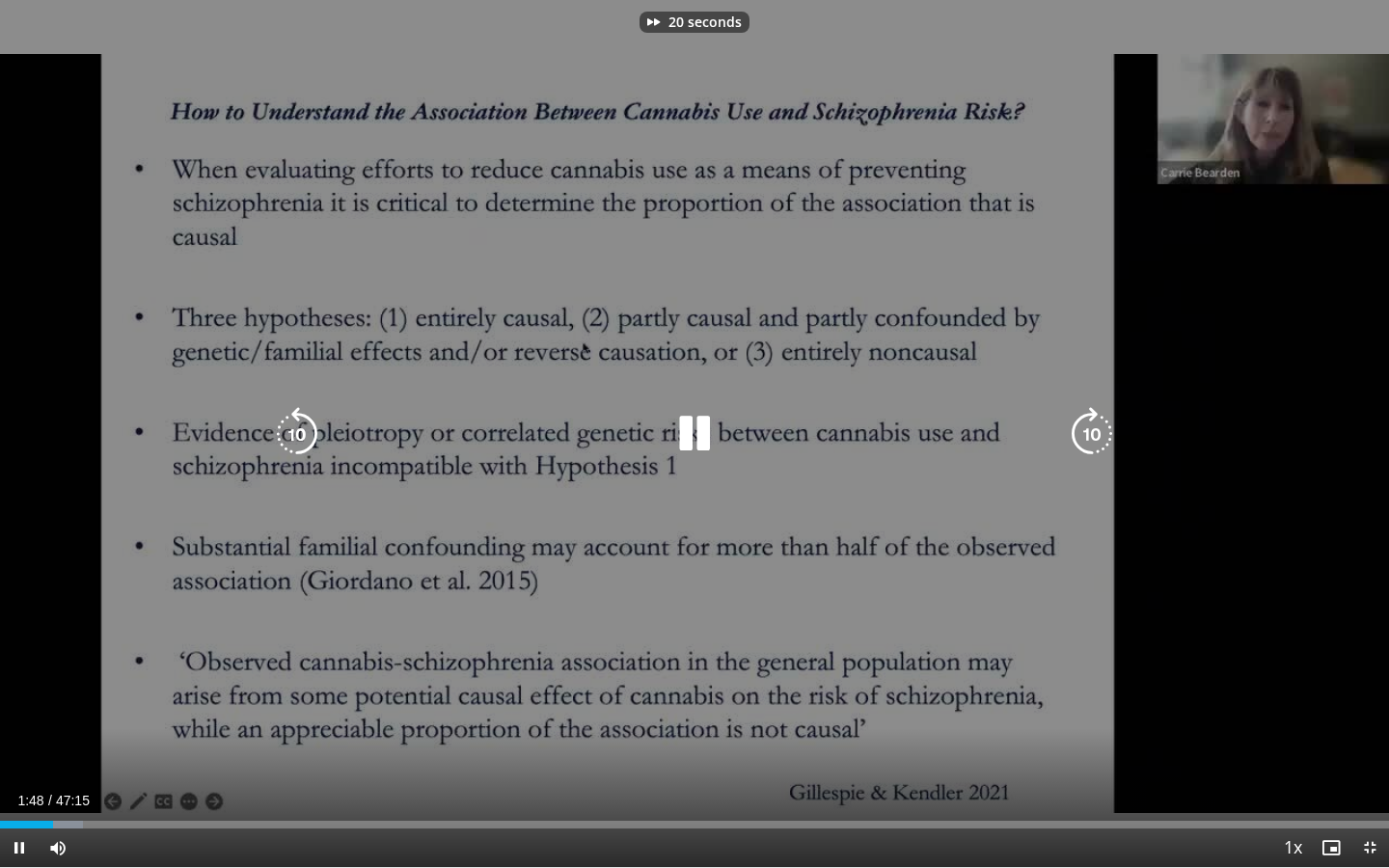 click at bounding box center [1092, 434] 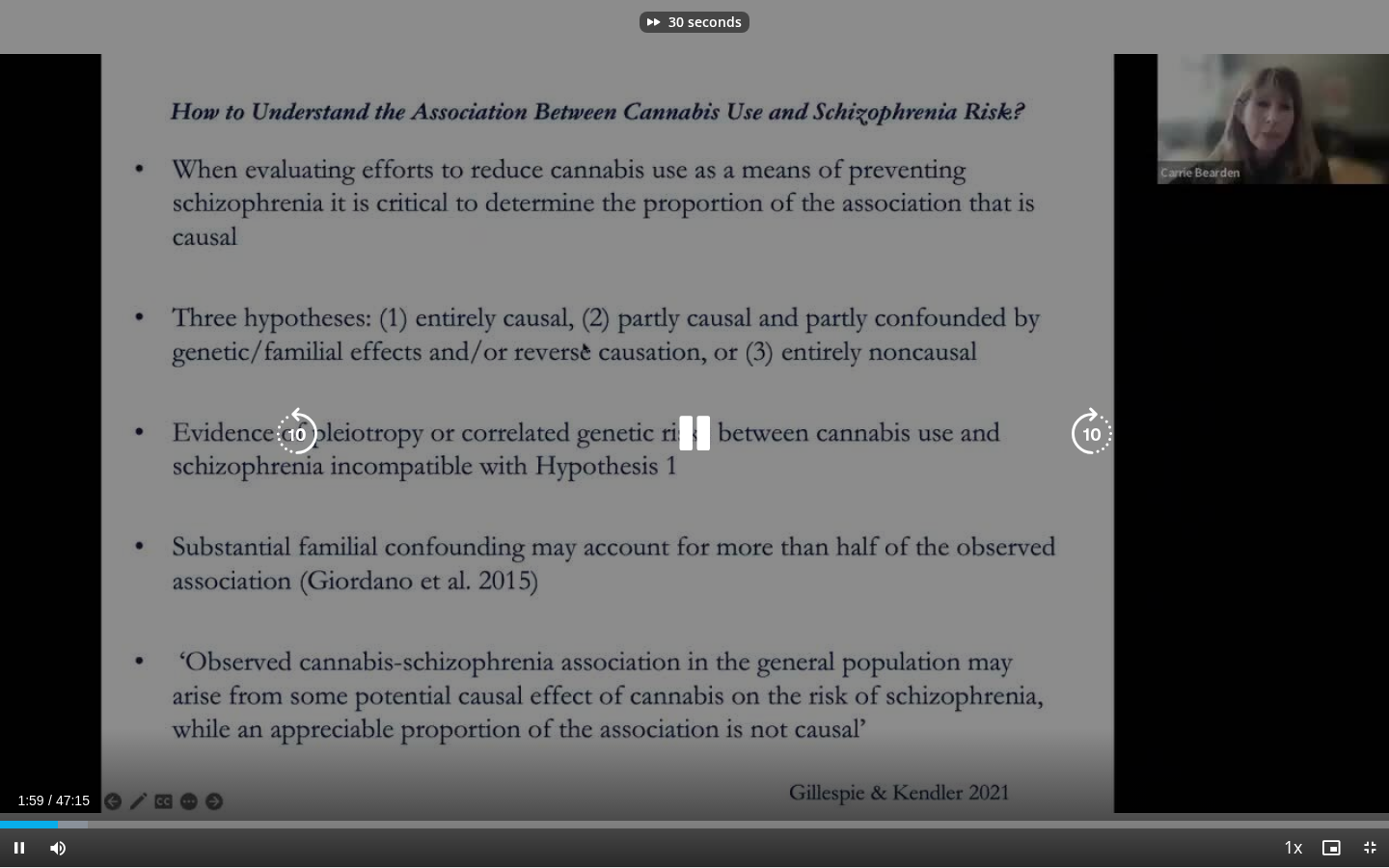 click at bounding box center (1092, 434) 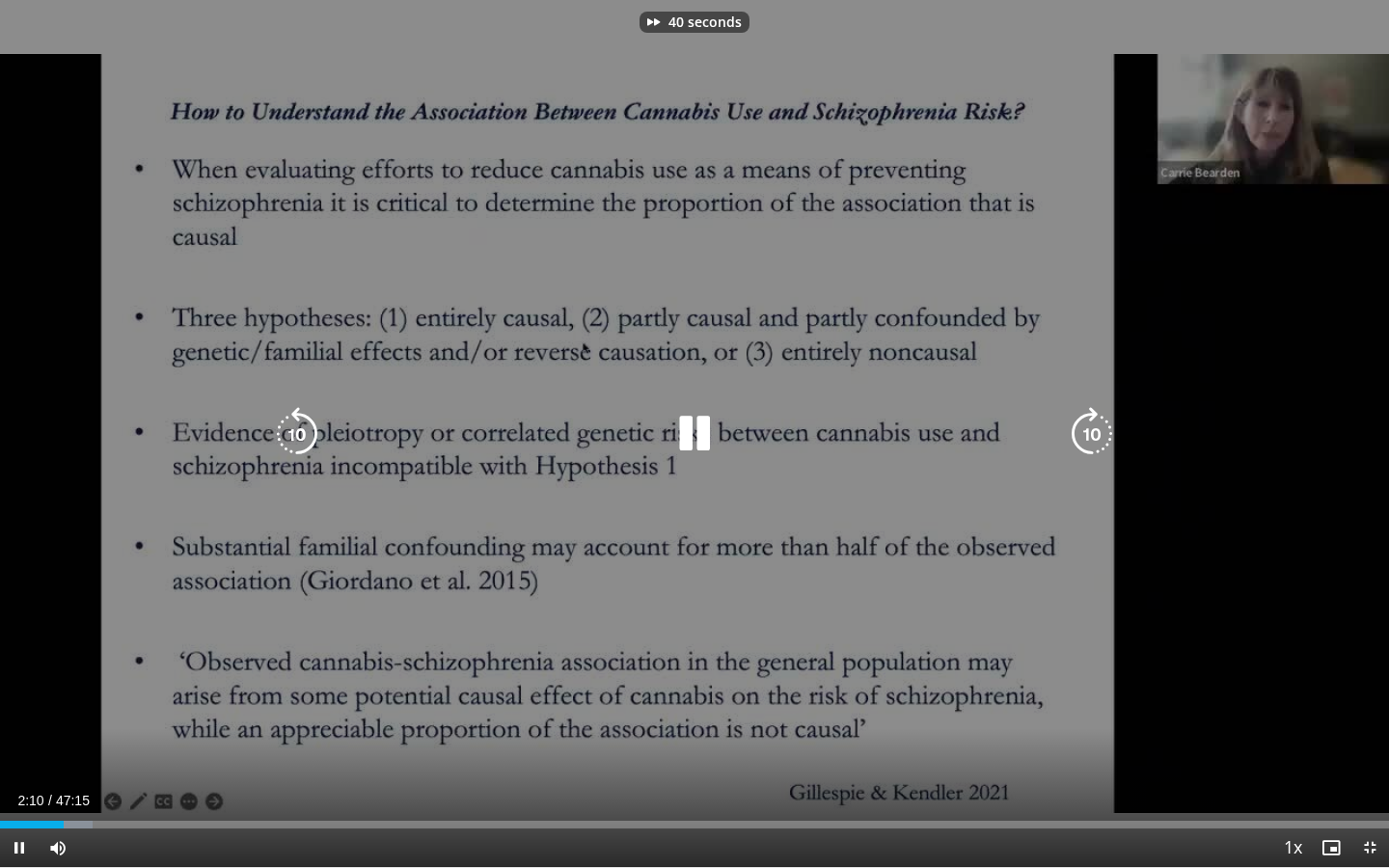 click at bounding box center (1092, 434) 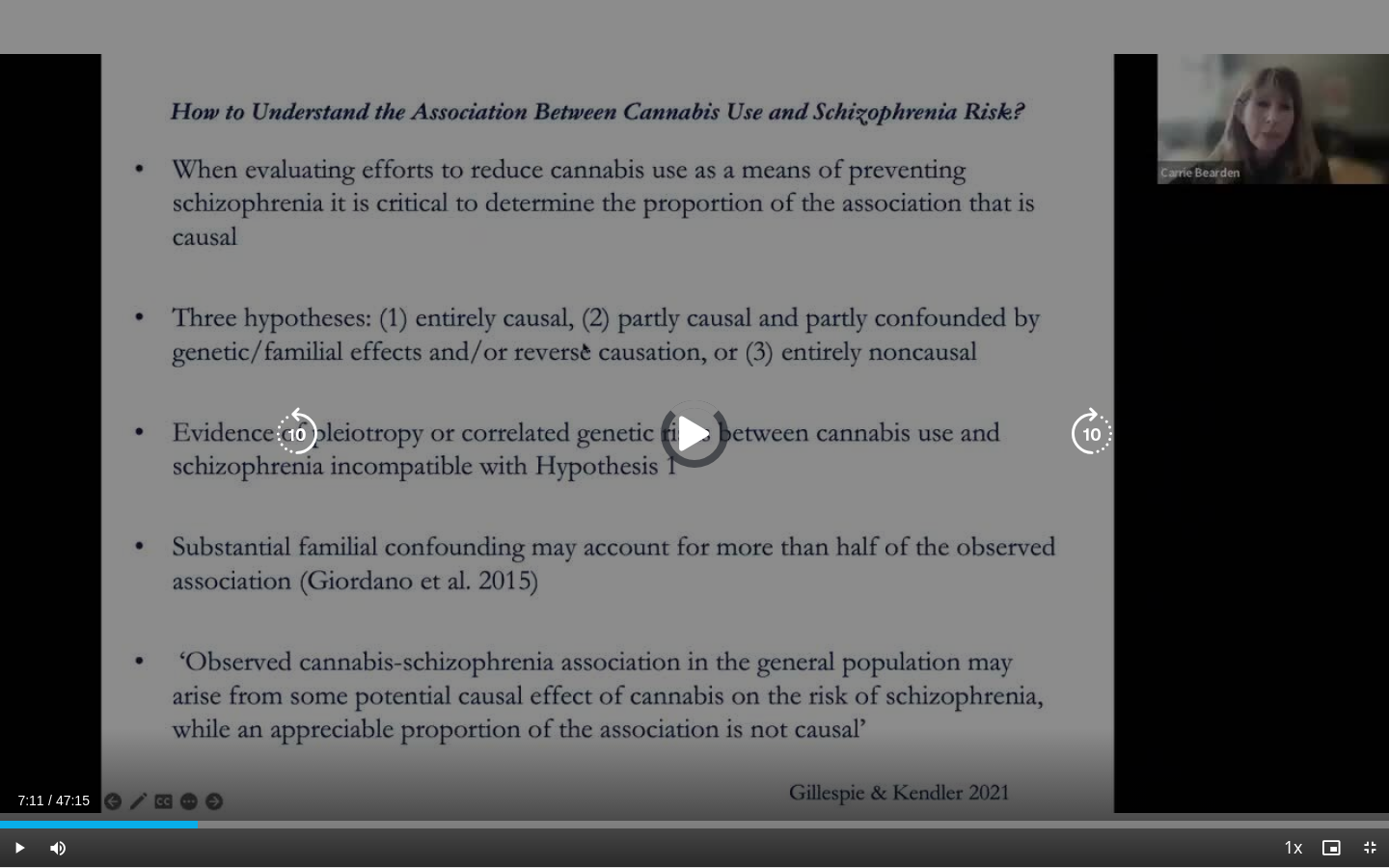 drag, startPoint x: 186, startPoint y: 825, endPoint x: 890, endPoint y: 790, distance: 704.86949 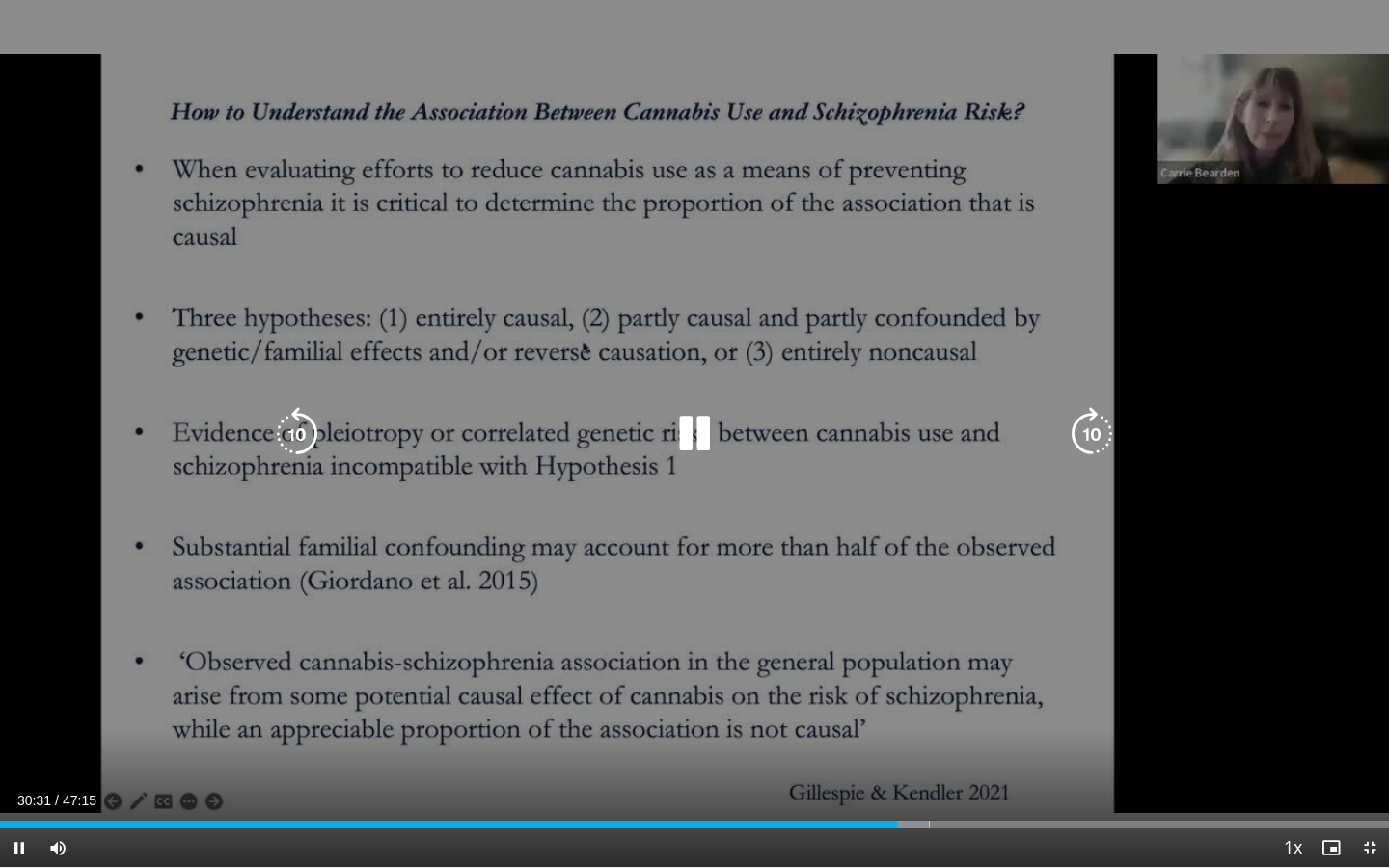 drag, startPoint x: 888, startPoint y: 828, endPoint x: 998, endPoint y: 826, distance: 110.01818 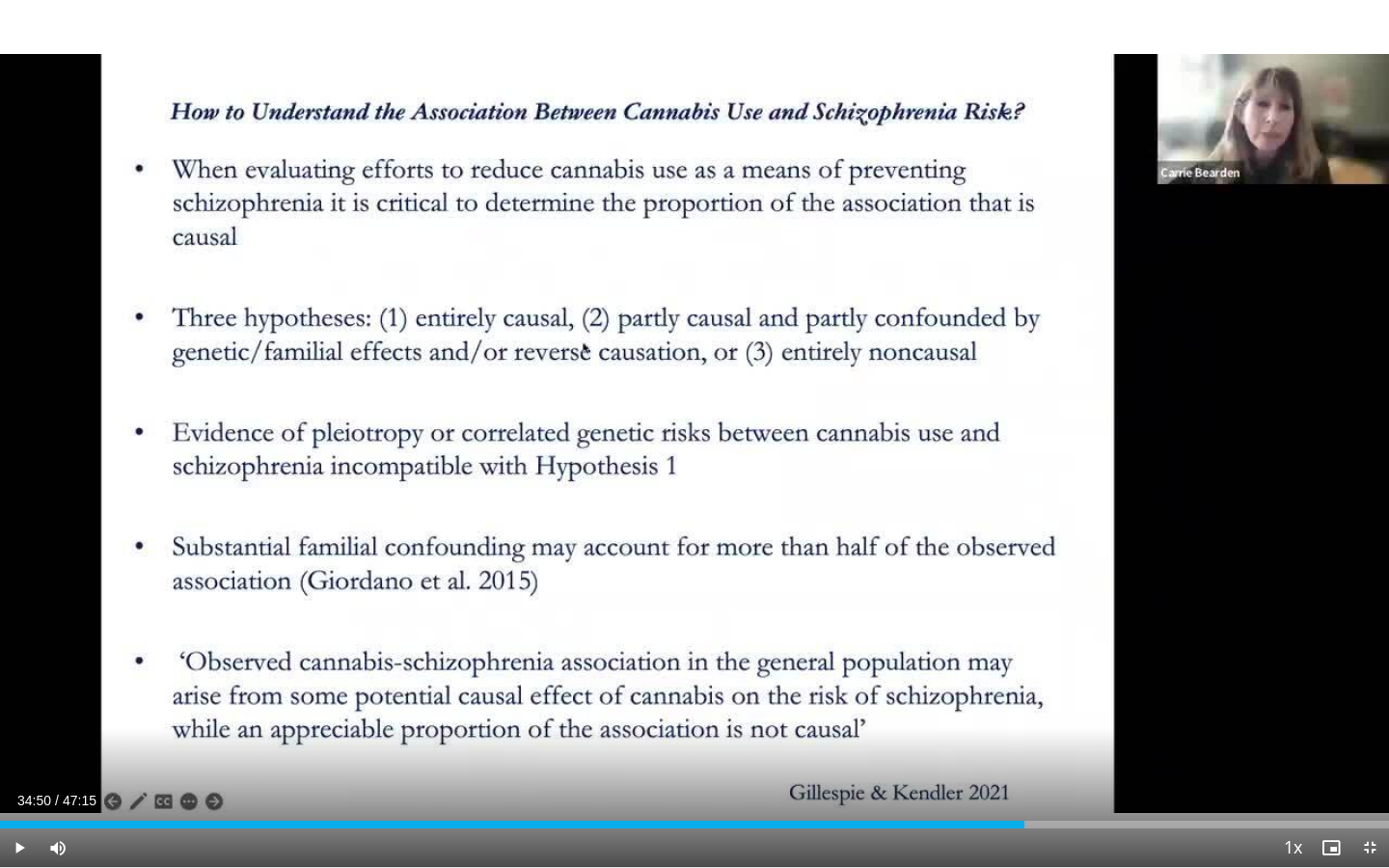 drag, startPoint x: 894, startPoint y: 823, endPoint x: 1020, endPoint y: 829, distance: 126.14278 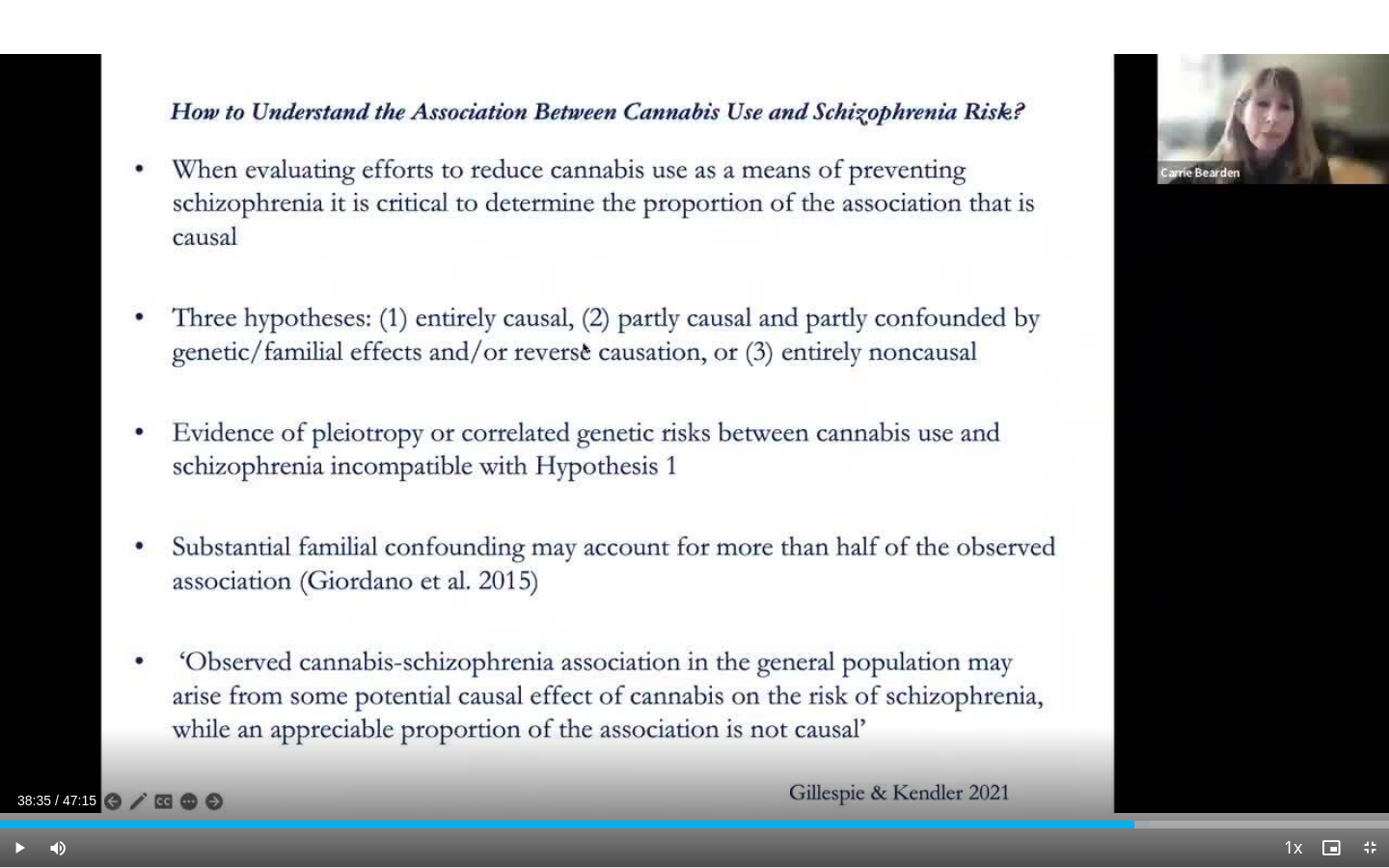 drag, startPoint x: 1011, startPoint y: 824, endPoint x: 1131, endPoint y: 804, distance: 121.65525 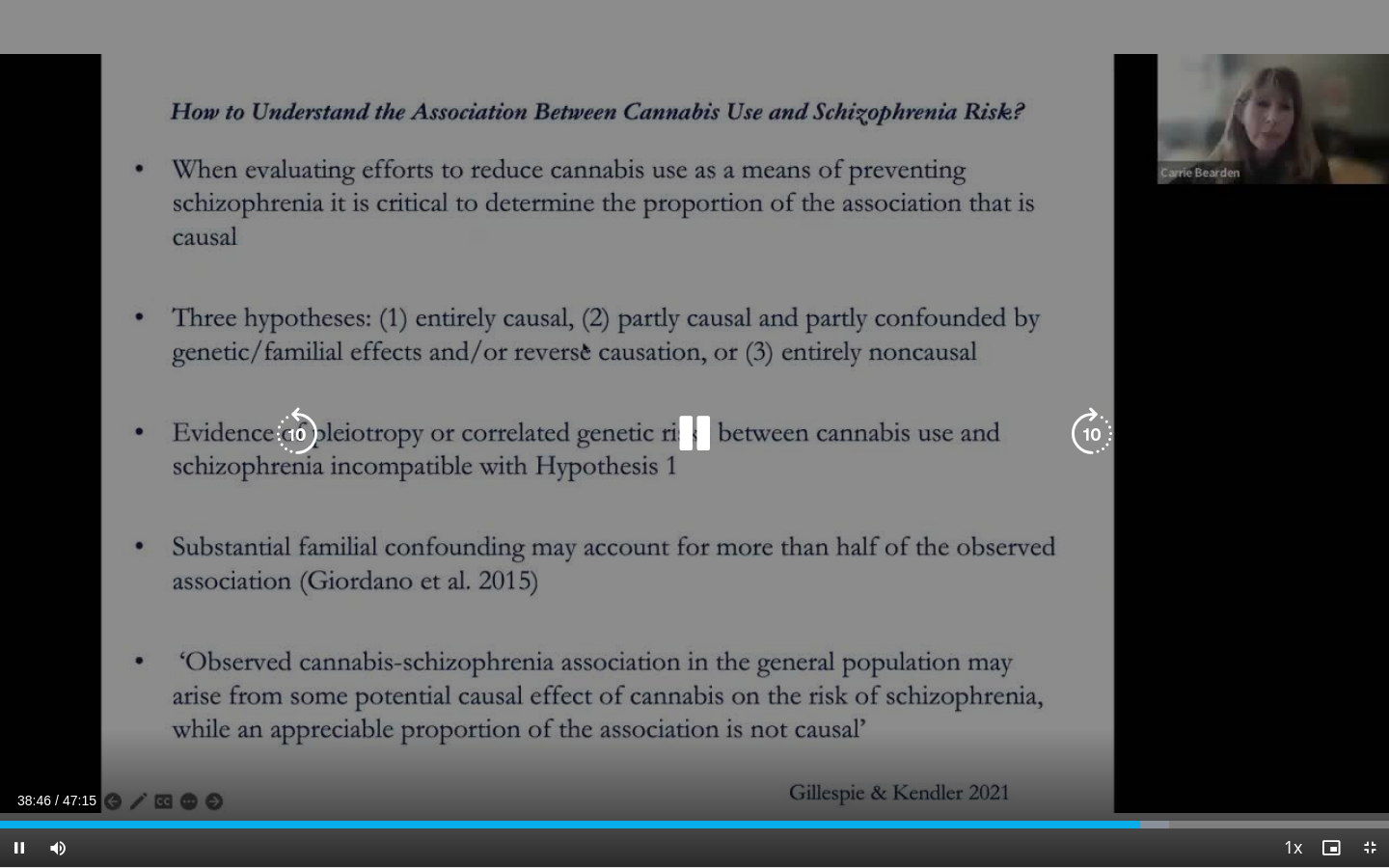 click at bounding box center (1092, 434) 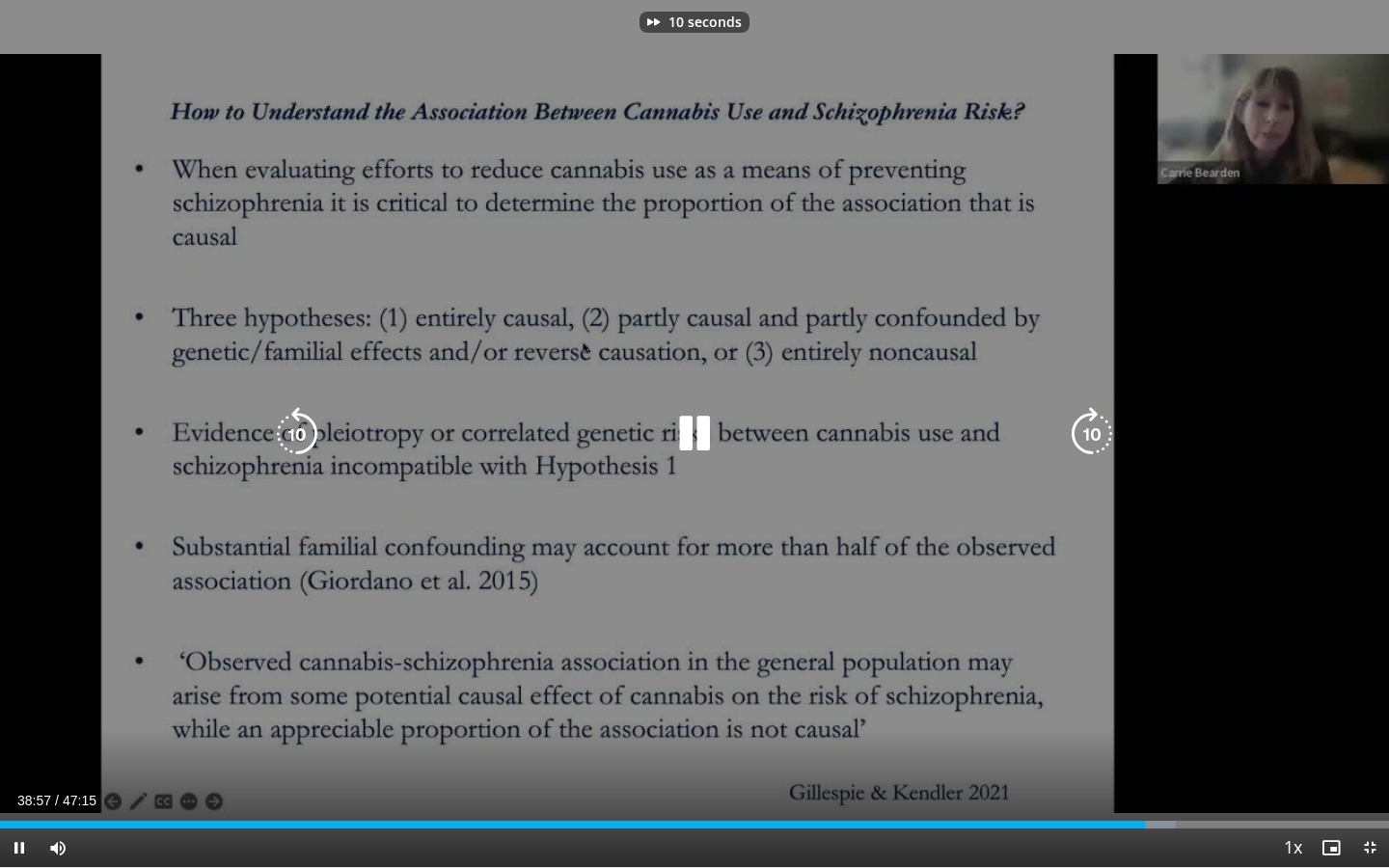 click at bounding box center [1092, 434] 